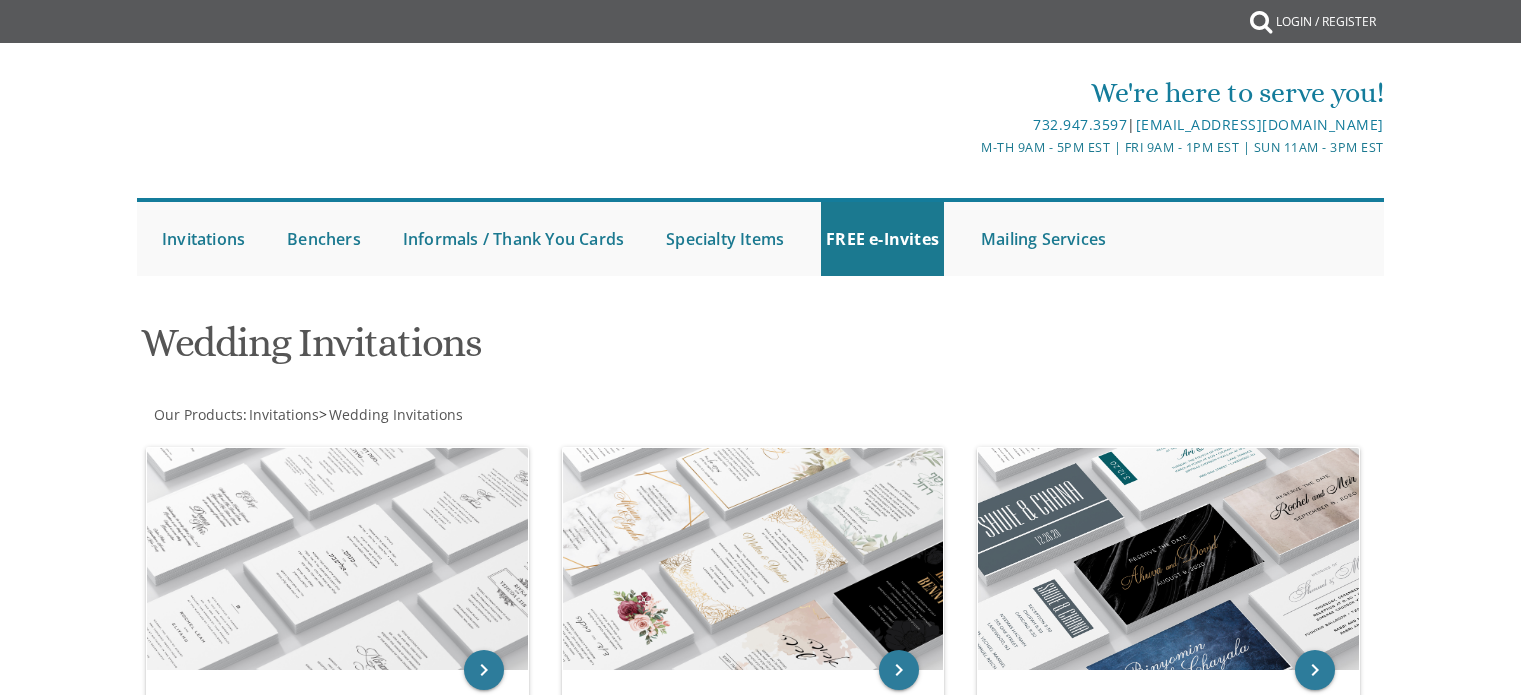scroll, scrollTop: 0, scrollLeft: 0, axis: both 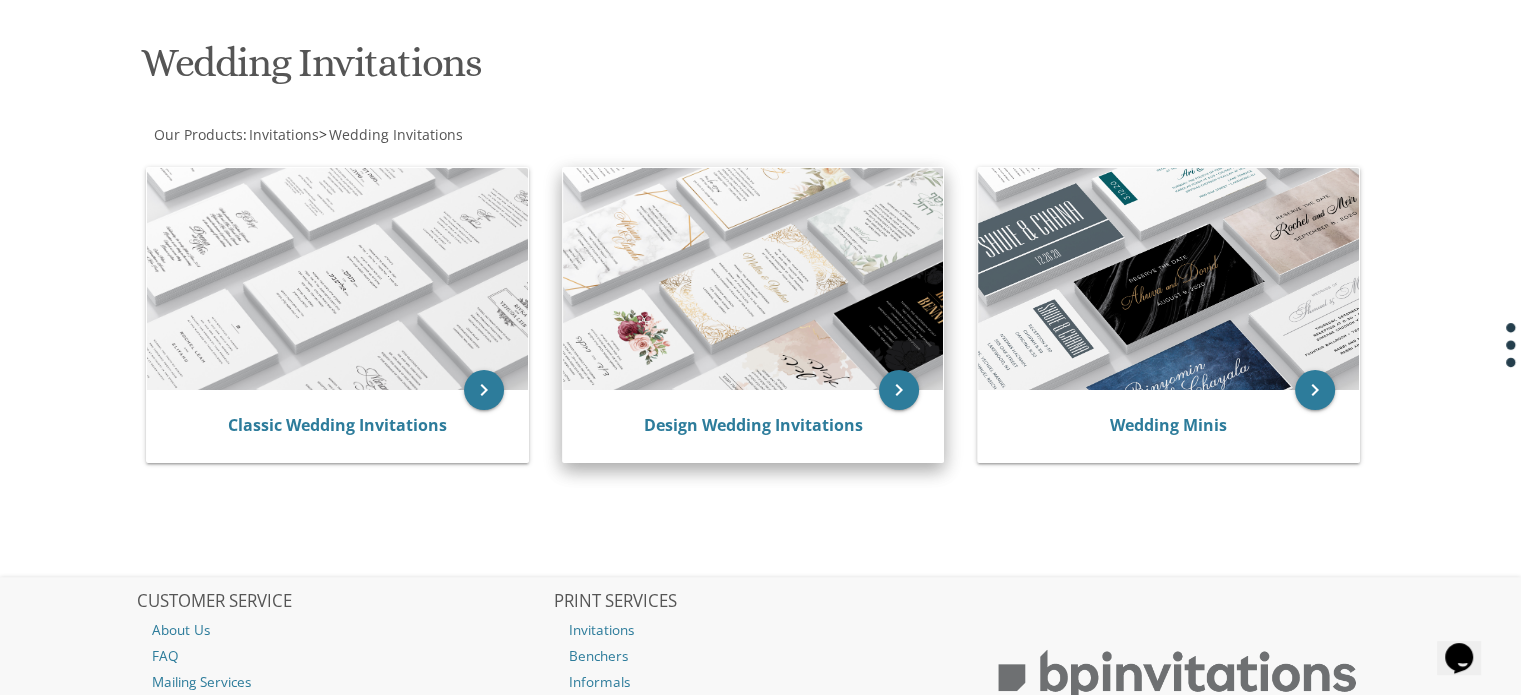 click at bounding box center [753, 279] 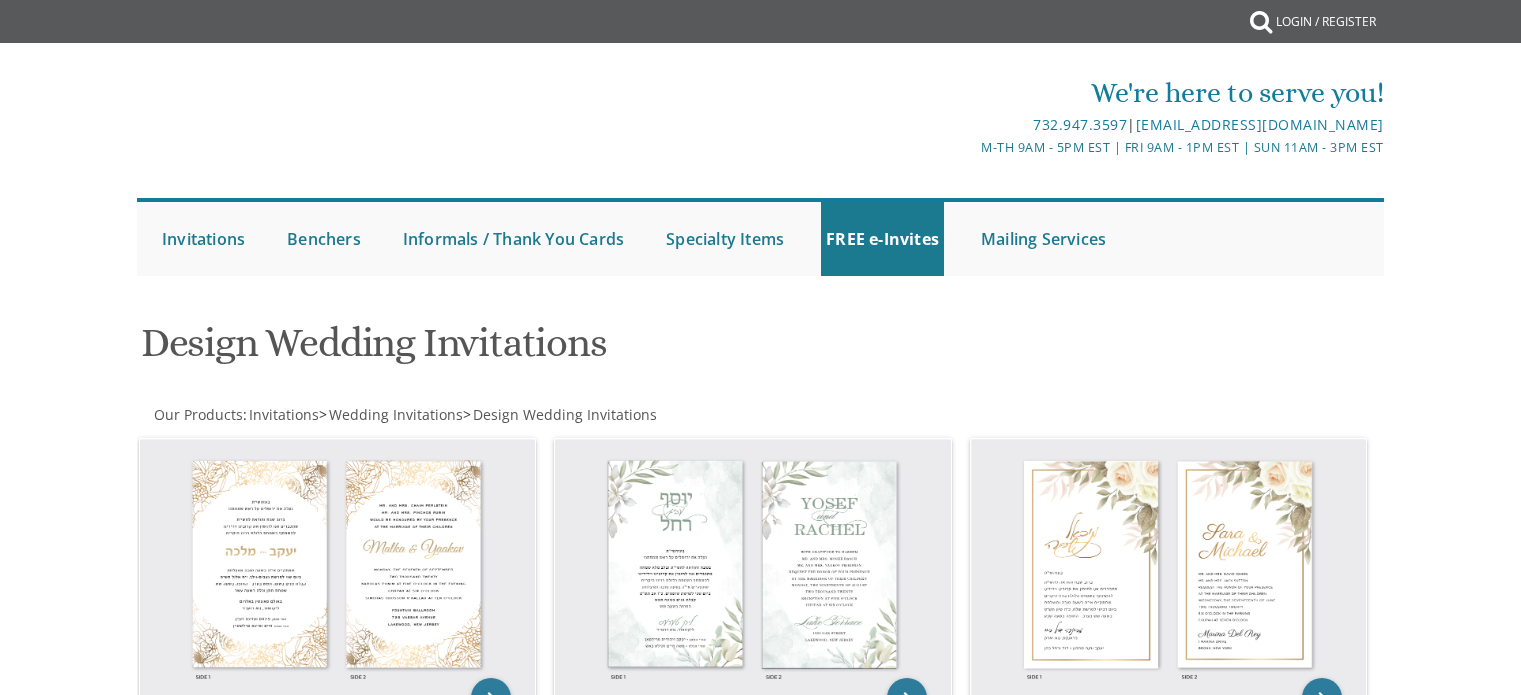 scroll, scrollTop: 0, scrollLeft: 0, axis: both 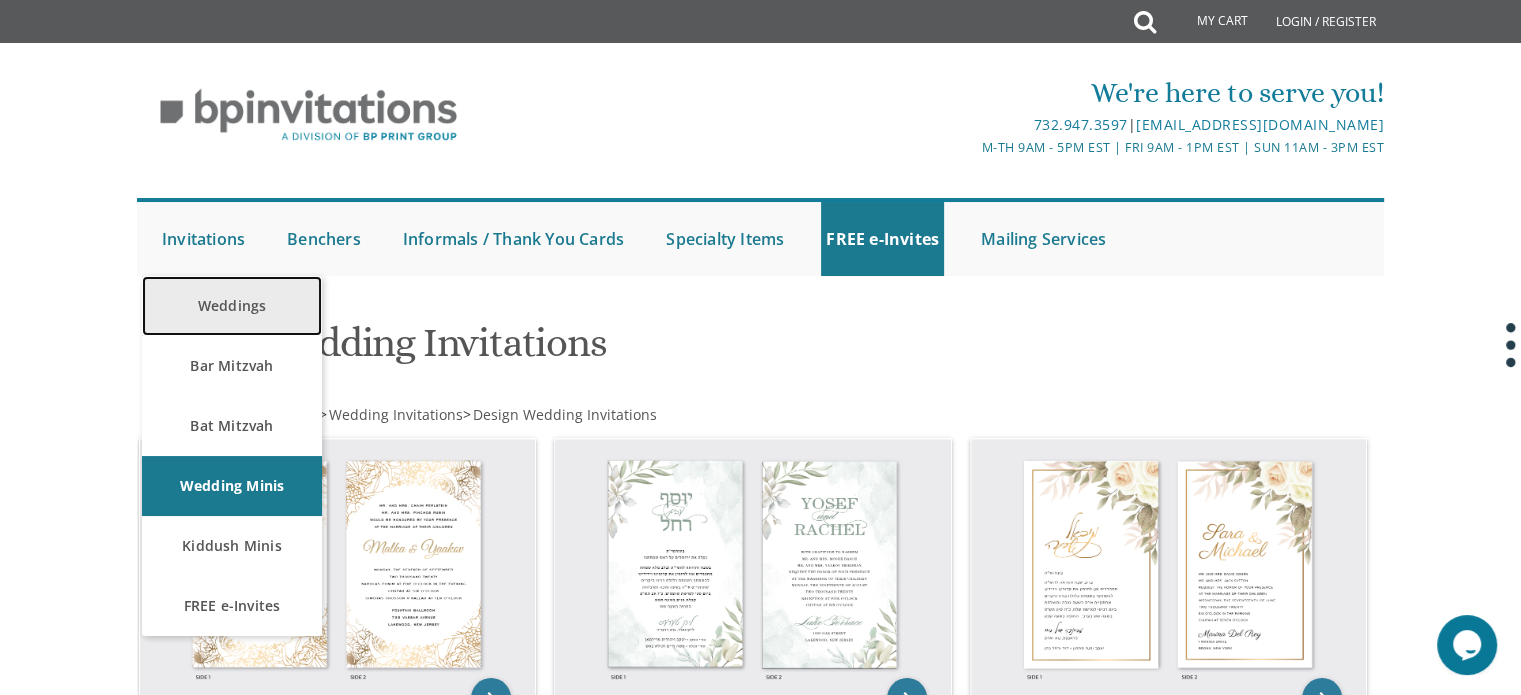 click on "Weddings" at bounding box center [232, 306] 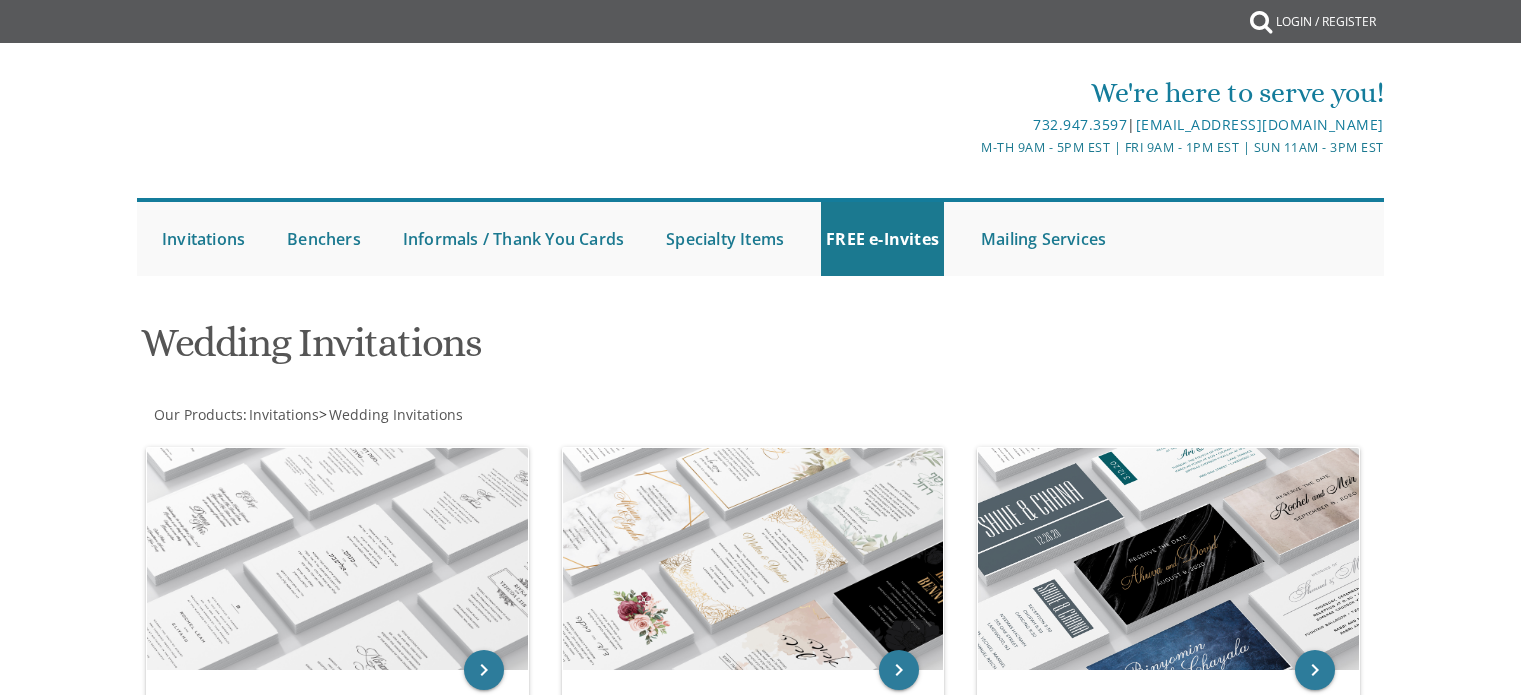 scroll, scrollTop: 0, scrollLeft: 0, axis: both 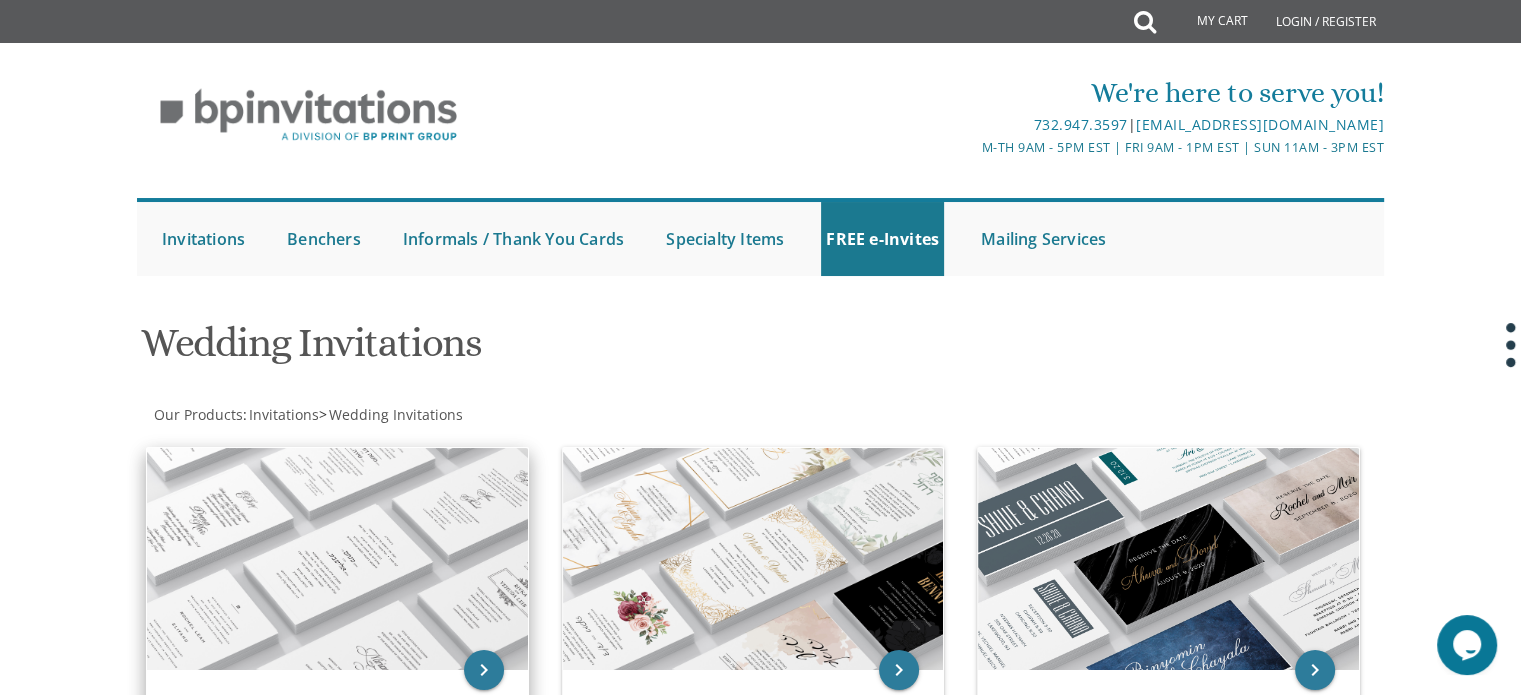 click at bounding box center (337, 559) 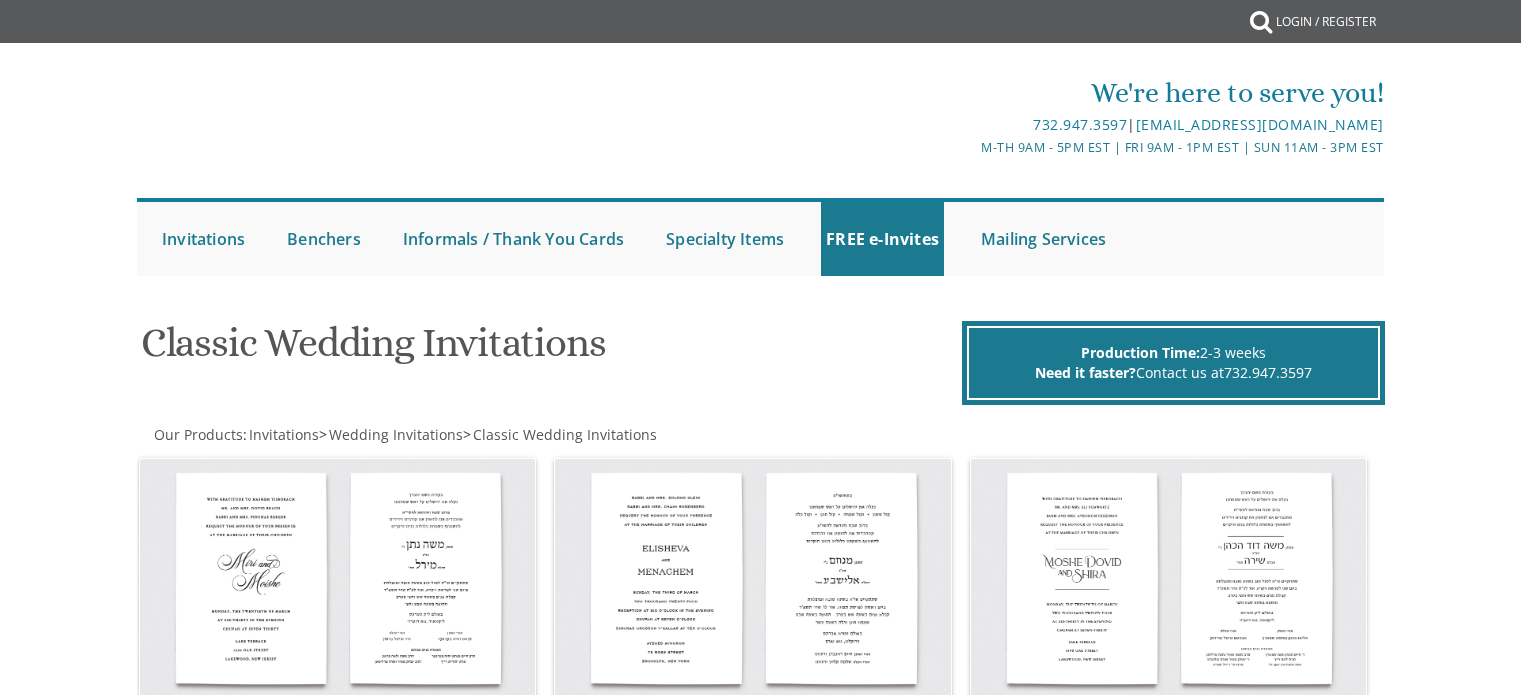 scroll, scrollTop: 0, scrollLeft: 0, axis: both 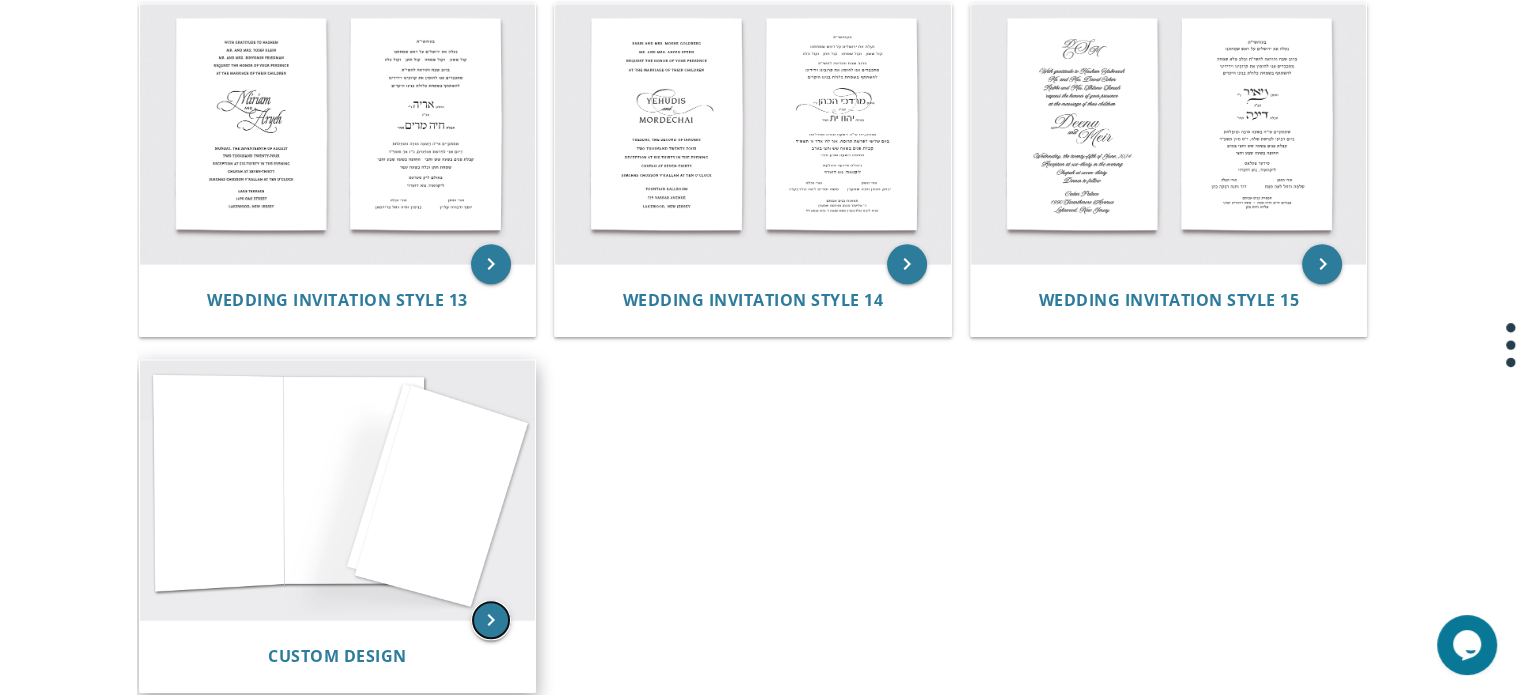 click on "keyboard_arrow_right" at bounding box center (491, 620) 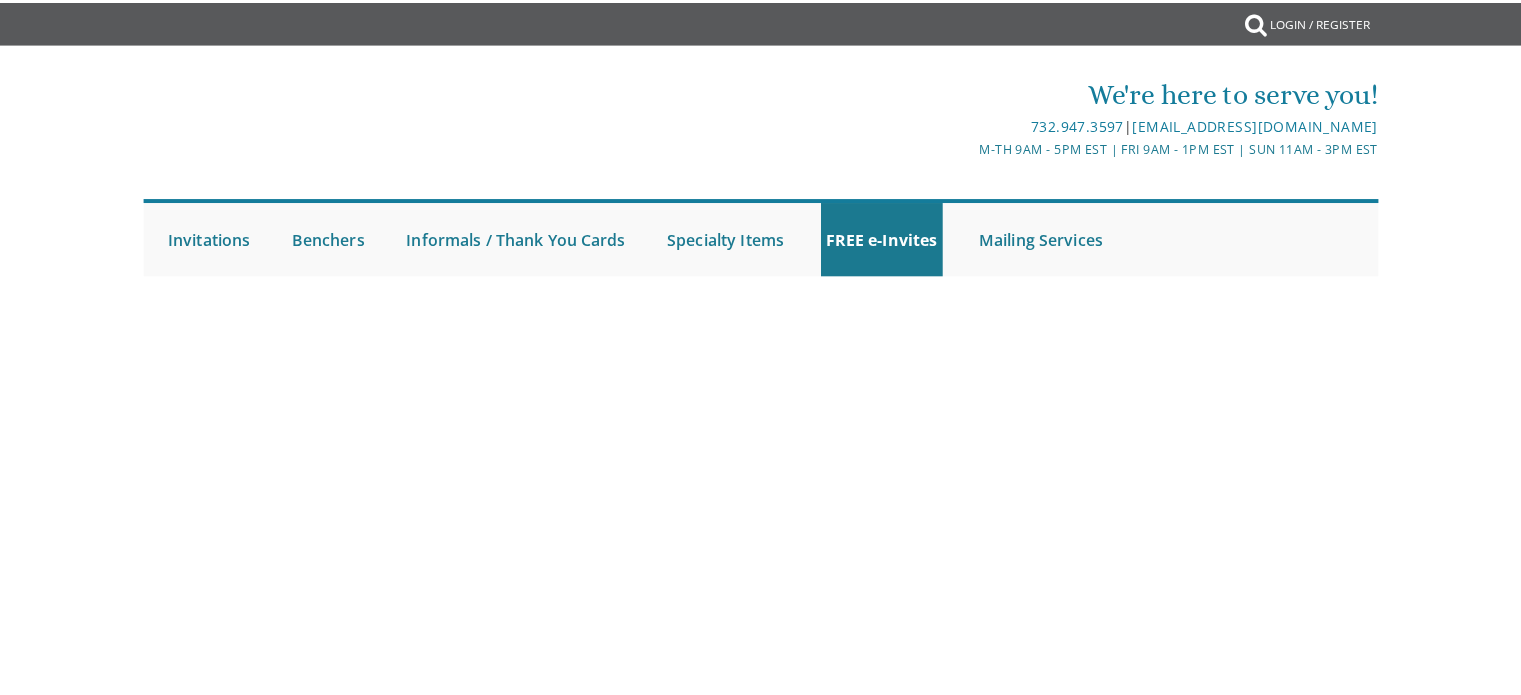 scroll, scrollTop: 0, scrollLeft: 0, axis: both 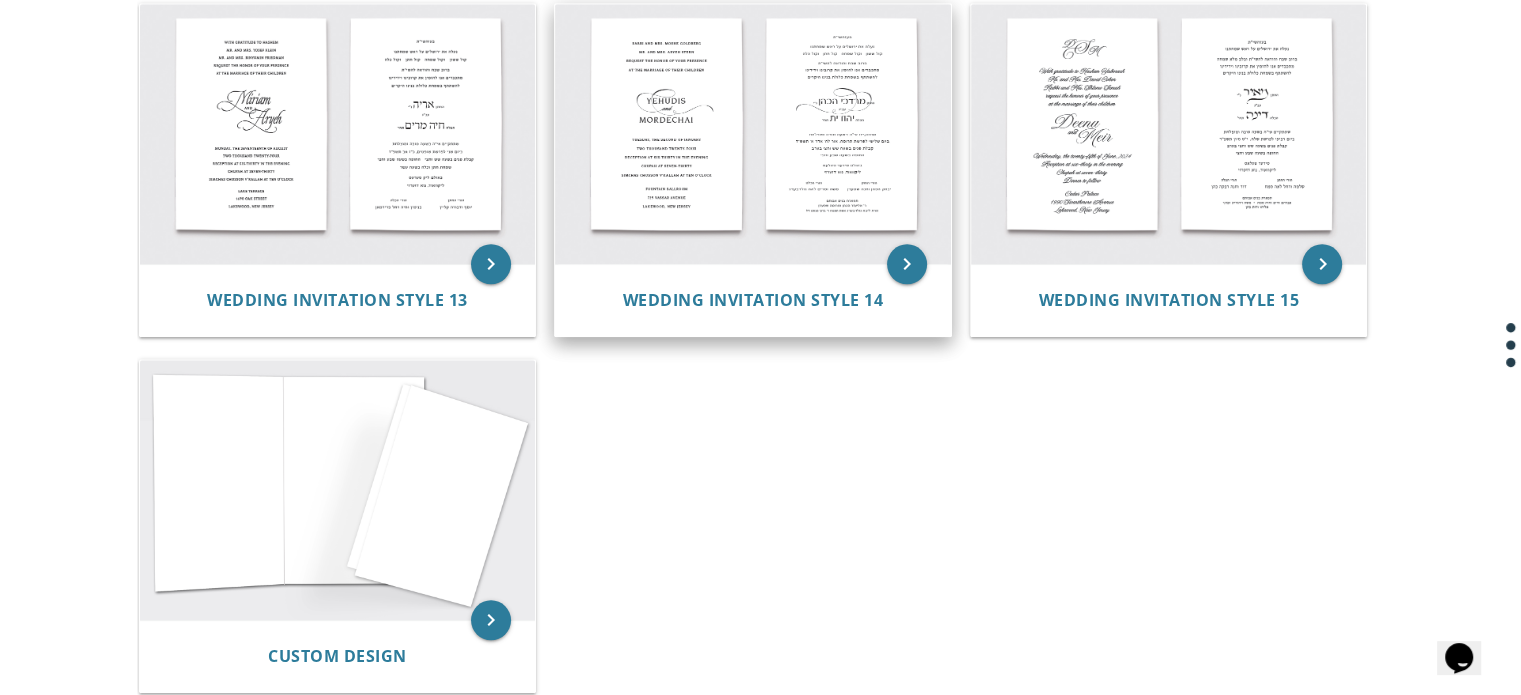 click at bounding box center (753, 134) 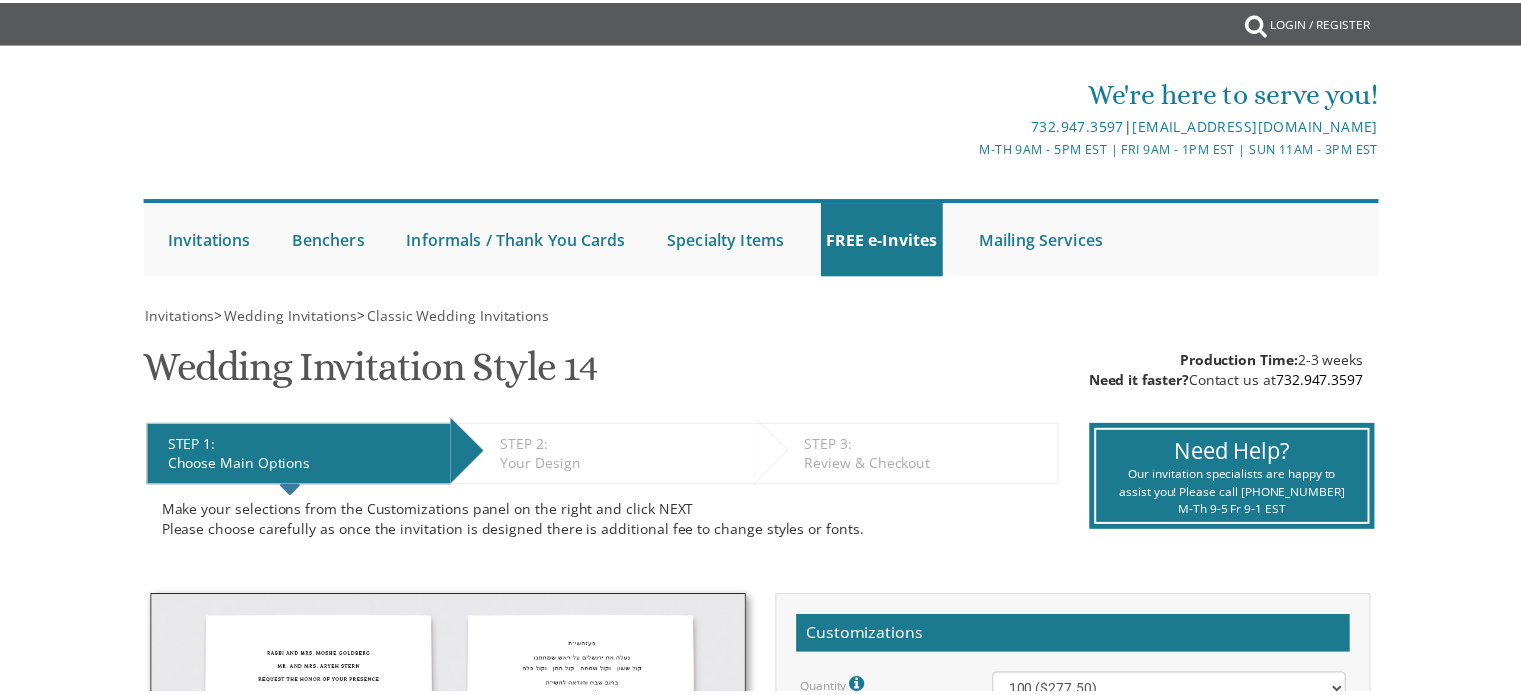 scroll, scrollTop: 0, scrollLeft: 0, axis: both 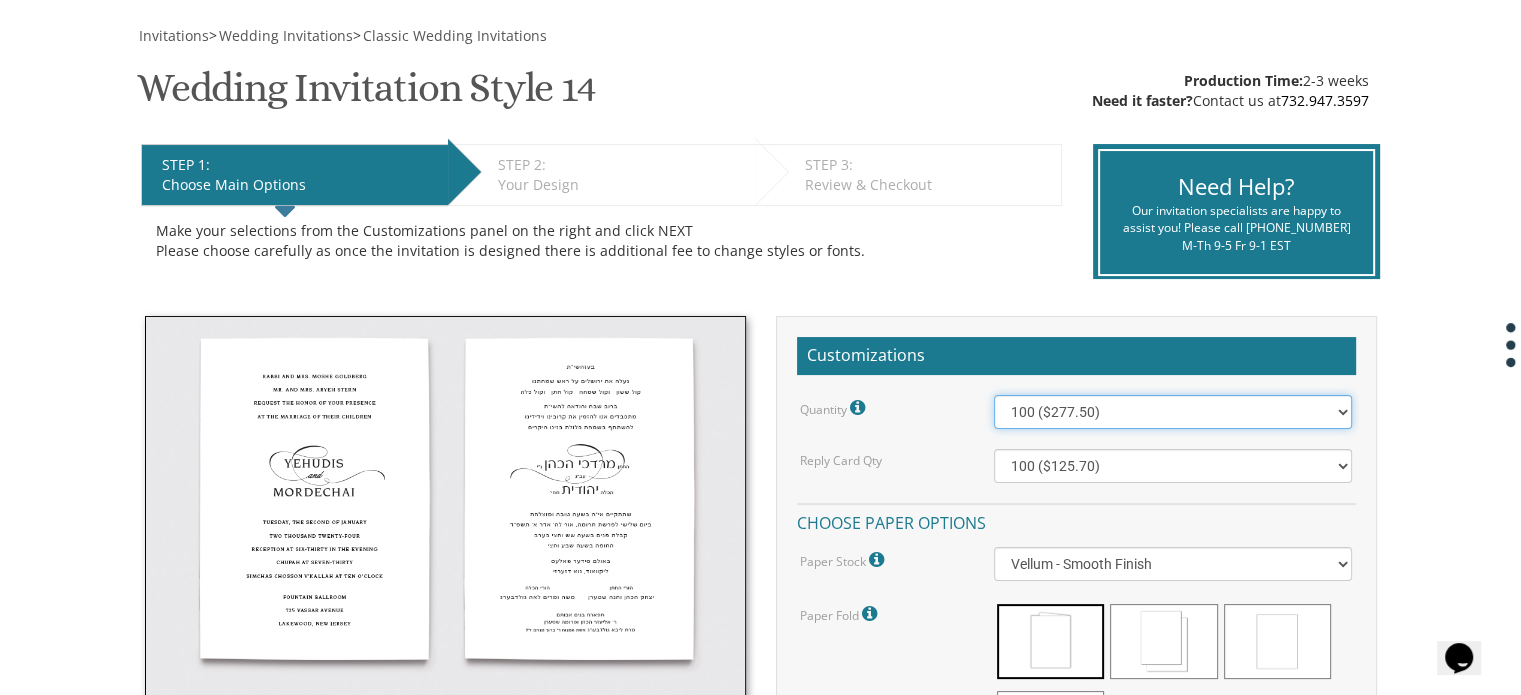 click on "100 ($277.50) 200 ($330.45) 300 ($380.65) 400 ($432.70) 500 ($482.10) 600 ($534.10) 700 ($583.65) 800 ($635.30) 900 ($684.60) 1000 ($733.55) 1100 ($785.50) 1200 ($833.05) 1300 ($884.60) 1400 ($934.05) 1500 ($983.75) 1600 ($1,033.10) 1700 ($1,082.75) 1800 ($1,132.20) 1900 ($1,183.75) 2000 ($1,230.95)" at bounding box center [1173, 412] 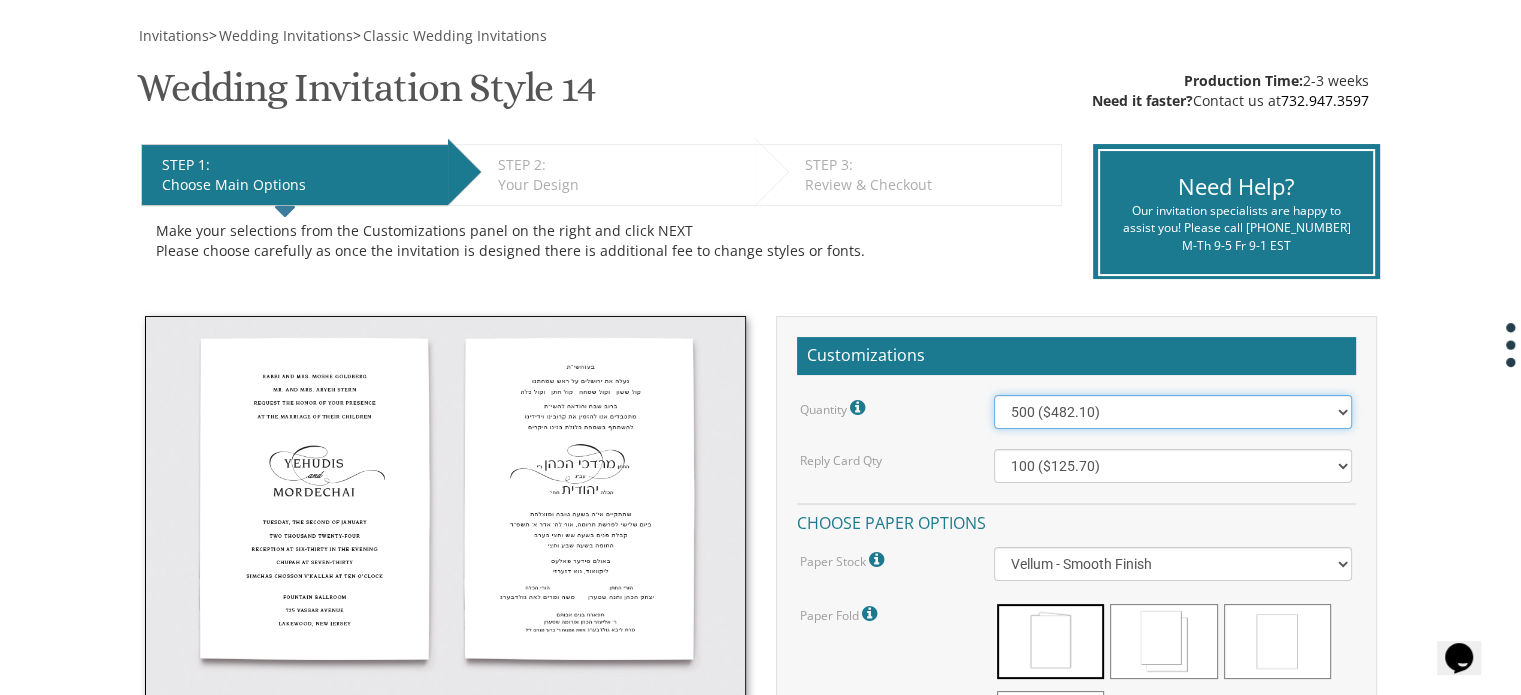 click on "100 ($277.50) 200 ($330.45) 300 ($380.65) 400 ($432.70) 500 ($482.10) 600 ($534.10) 700 ($583.65) 800 ($635.30) 900 ($684.60) 1000 ($733.55) 1100 ($785.50) 1200 ($833.05) 1300 ($884.60) 1400 ($934.05) 1500 ($983.75) 1600 ($1,033.10) 1700 ($1,082.75) 1800 ($1,132.20) 1900 ($1,183.75) 2000 ($1,230.95)" at bounding box center (1173, 412) 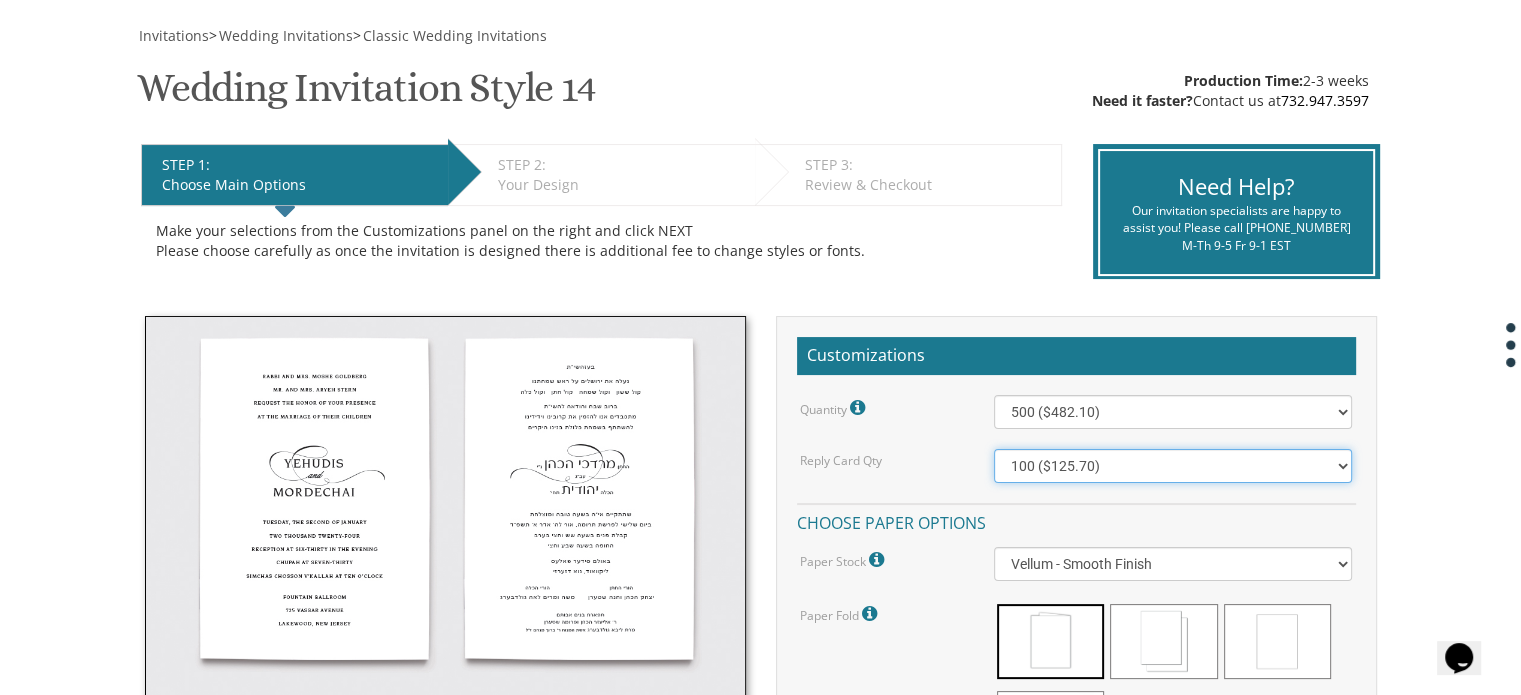 click on "100 ($125.70) 200 ($150.60) 300 ($177.95) 400 ($270.70) 500 ($225.30) 600 ($249.85) 700 ($272.35) 800 ($299.20) 900 ($323.55) 1000 ($345.80) 1100 ($370.35) 1200 ($392.90) 1300 ($419.70) 1400 ($444.00) 1500 ($466.35) 1600 ($488.75) 1700 ($517.45) 1800 ($539.60) 1900 ($561.95) 2000 ($586.05)" at bounding box center (1173, 466) 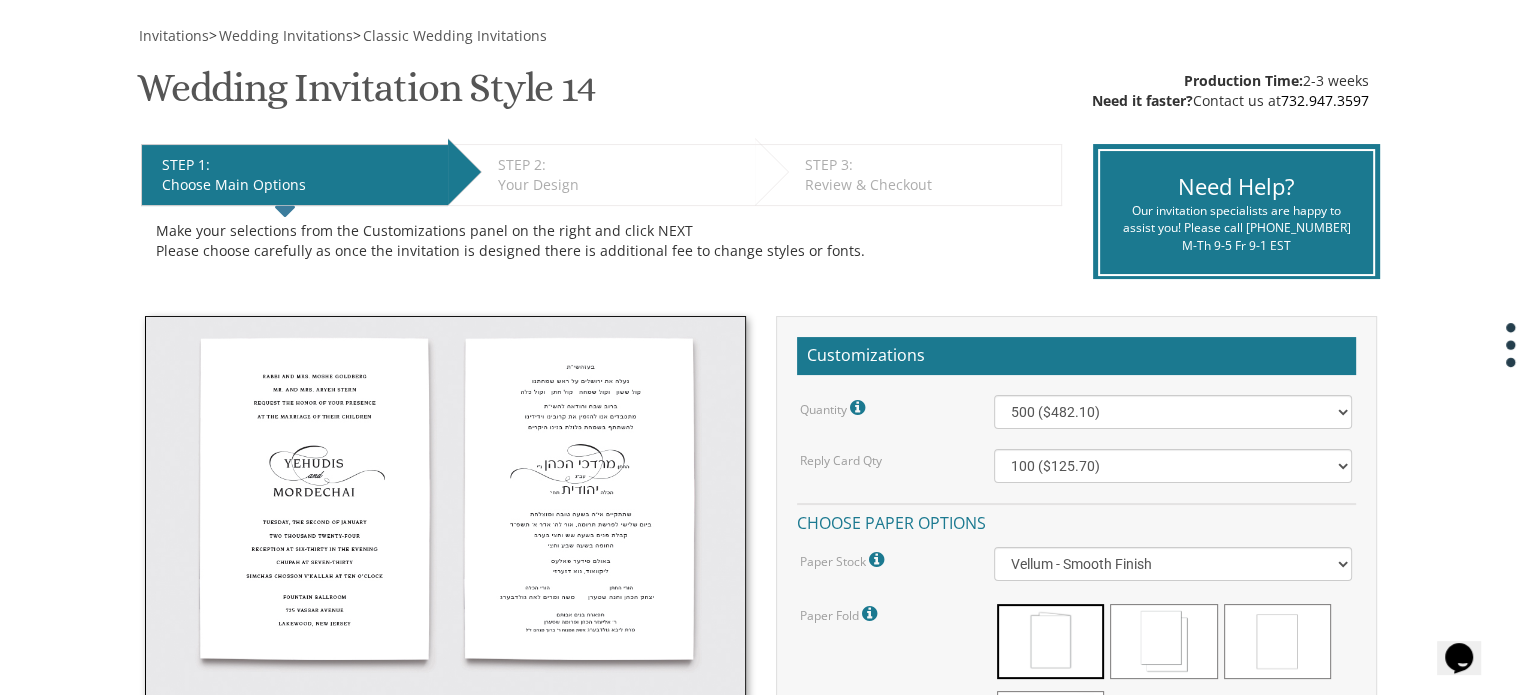 click on "Reply Card Qty" at bounding box center [882, 459] 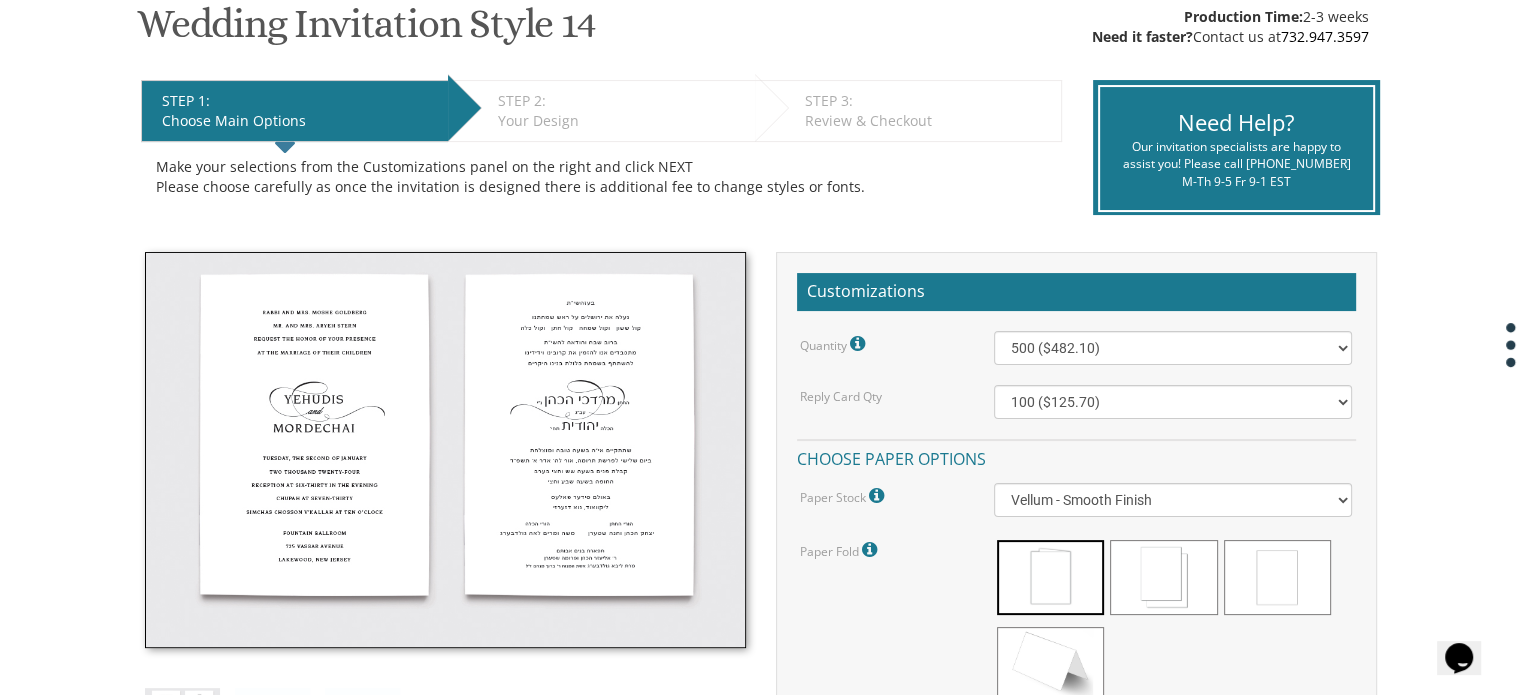 scroll, scrollTop: 373, scrollLeft: 0, axis: vertical 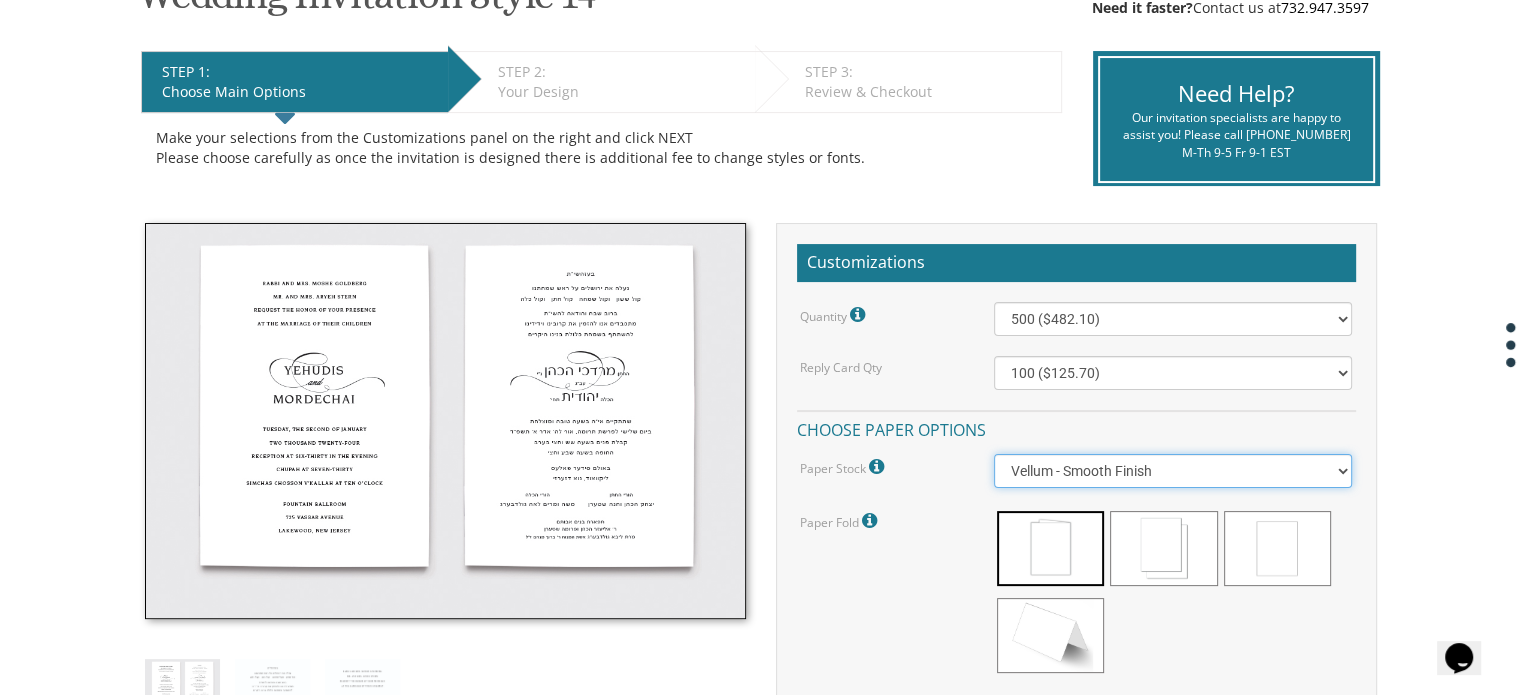 click on "Vellum - Smooth Finish Linen - Subtle Embossed Crosshatch Texture Silk - Soft, Fabric-like Finish Cotton  - Rich Texture, Premium Quality" at bounding box center [1173, 471] 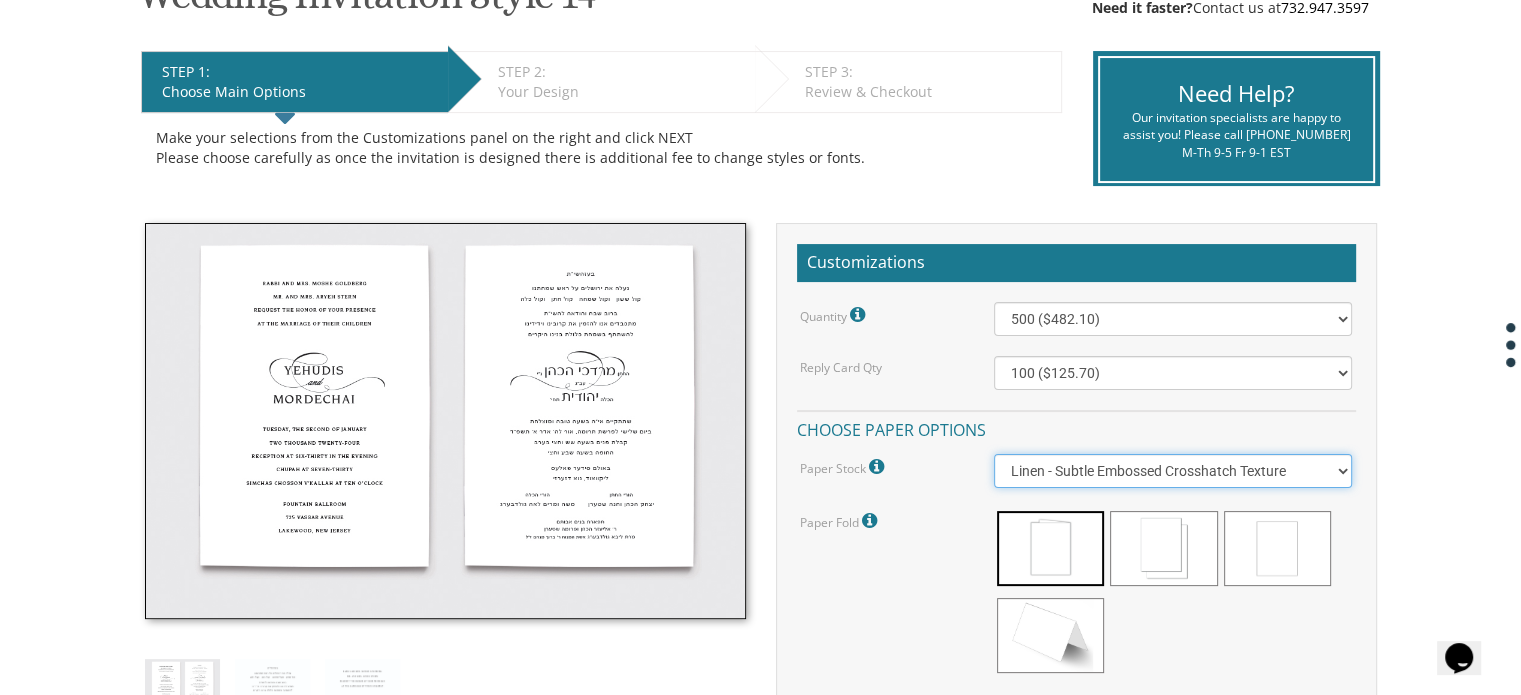 click on "Vellum - Smooth Finish Linen - Subtle Embossed Crosshatch Texture Silk - Soft, Fabric-like Finish Cotton  - Rich Texture, Premium Quality" at bounding box center (1173, 471) 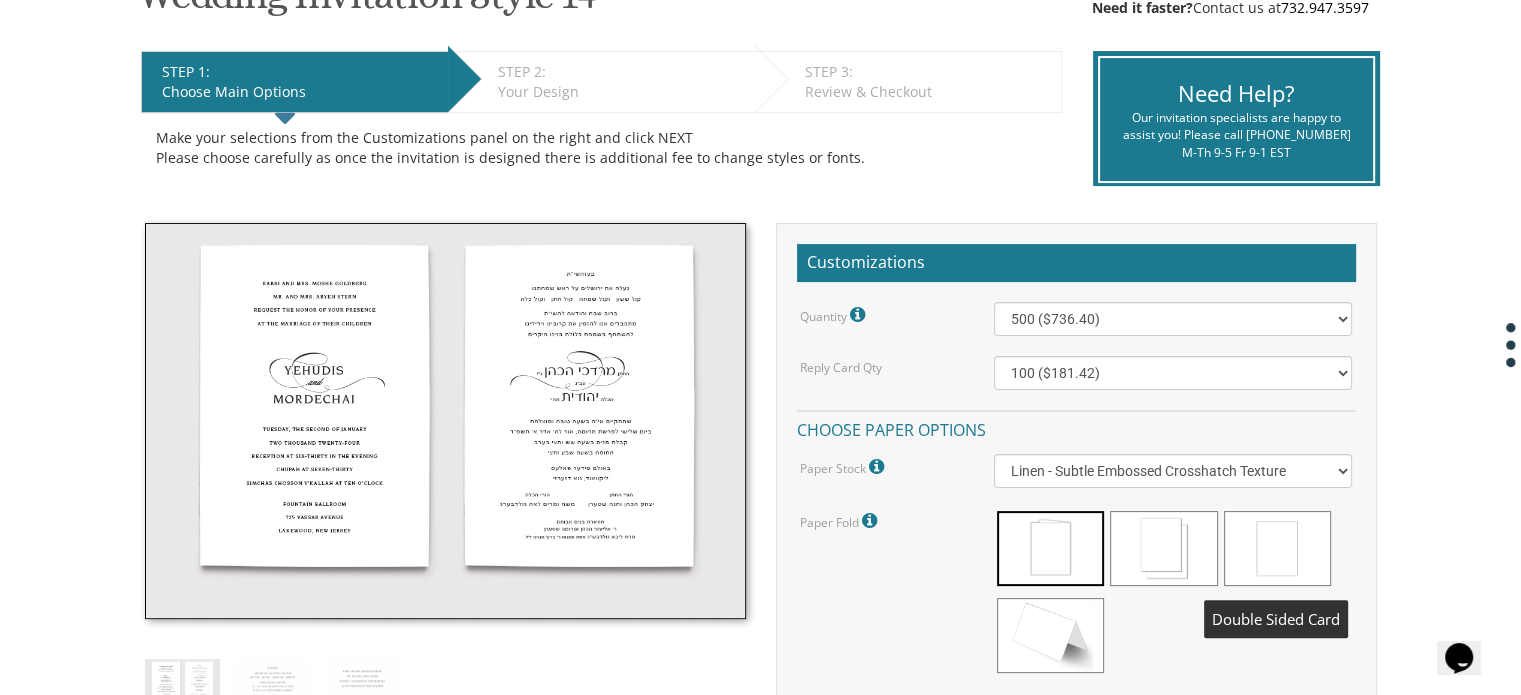 click at bounding box center (1277, 548) 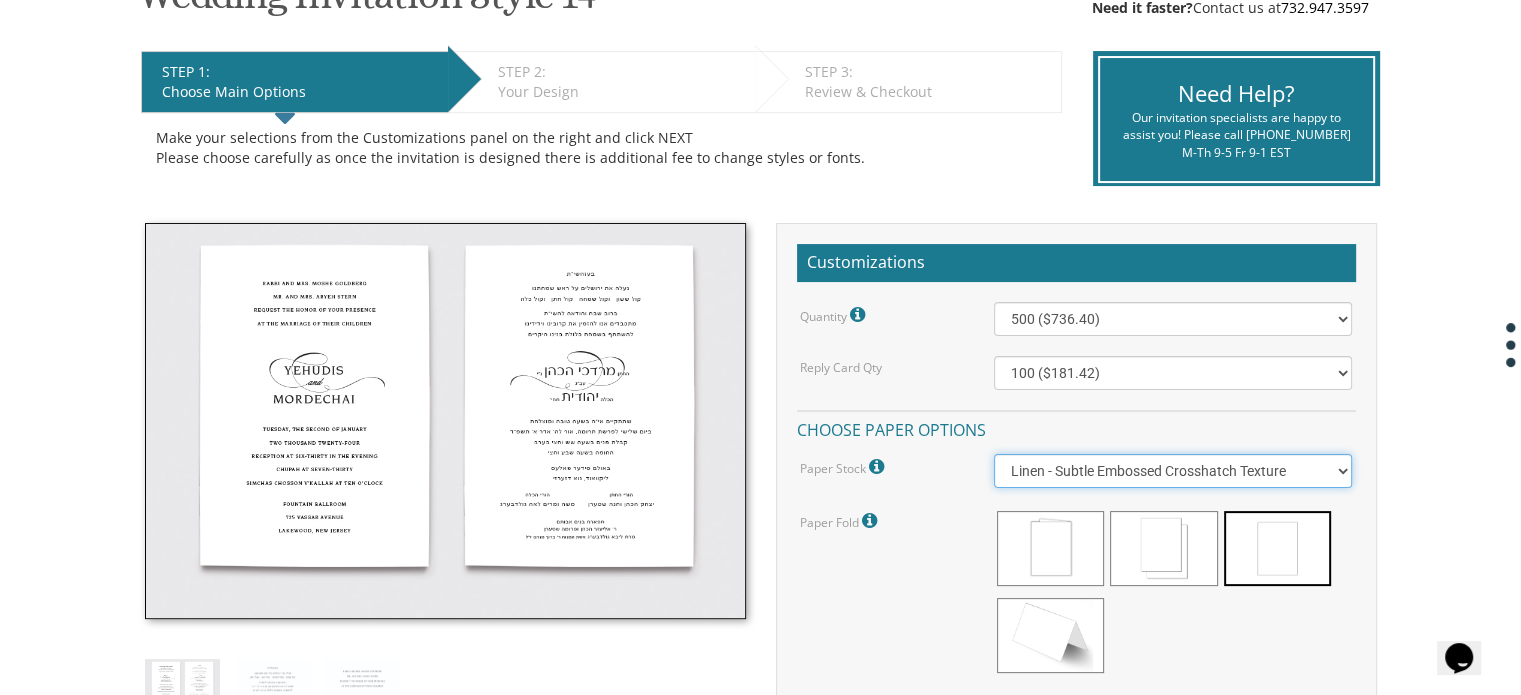 click on "Vellum - Smooth Finish Linen - Subtle Embossed Crosshatch Texture Silk - Soft, Fabric-like Finish Cotton  - Rich Texture, Premium Quality" at bounding box center [1173, 471] 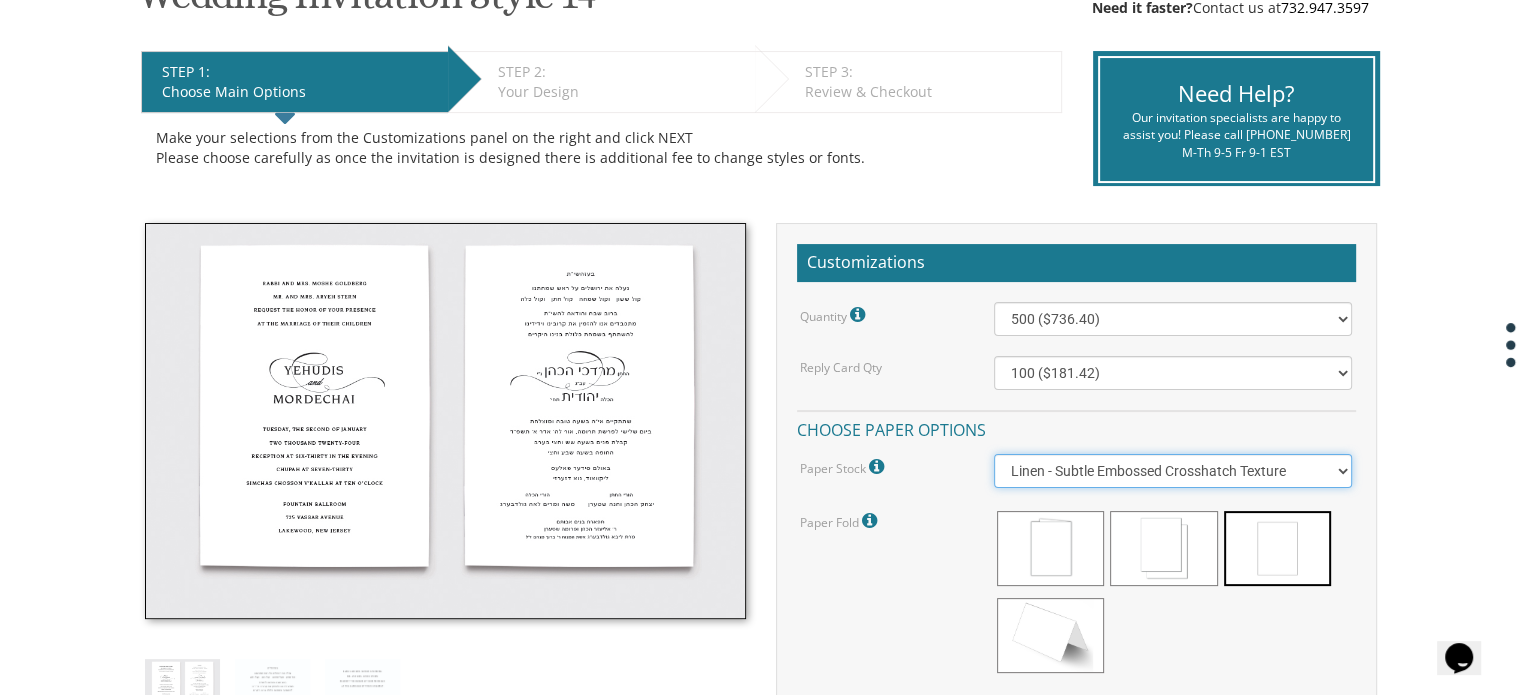 click on "Vellum - Smooth Finish Linen - Subtle Embossed Crosshatch Texture Silk - Soft, Fabric-like Finish Cotton  - Rich Texture, Premium Quality" at bounding box center [1173, 471] 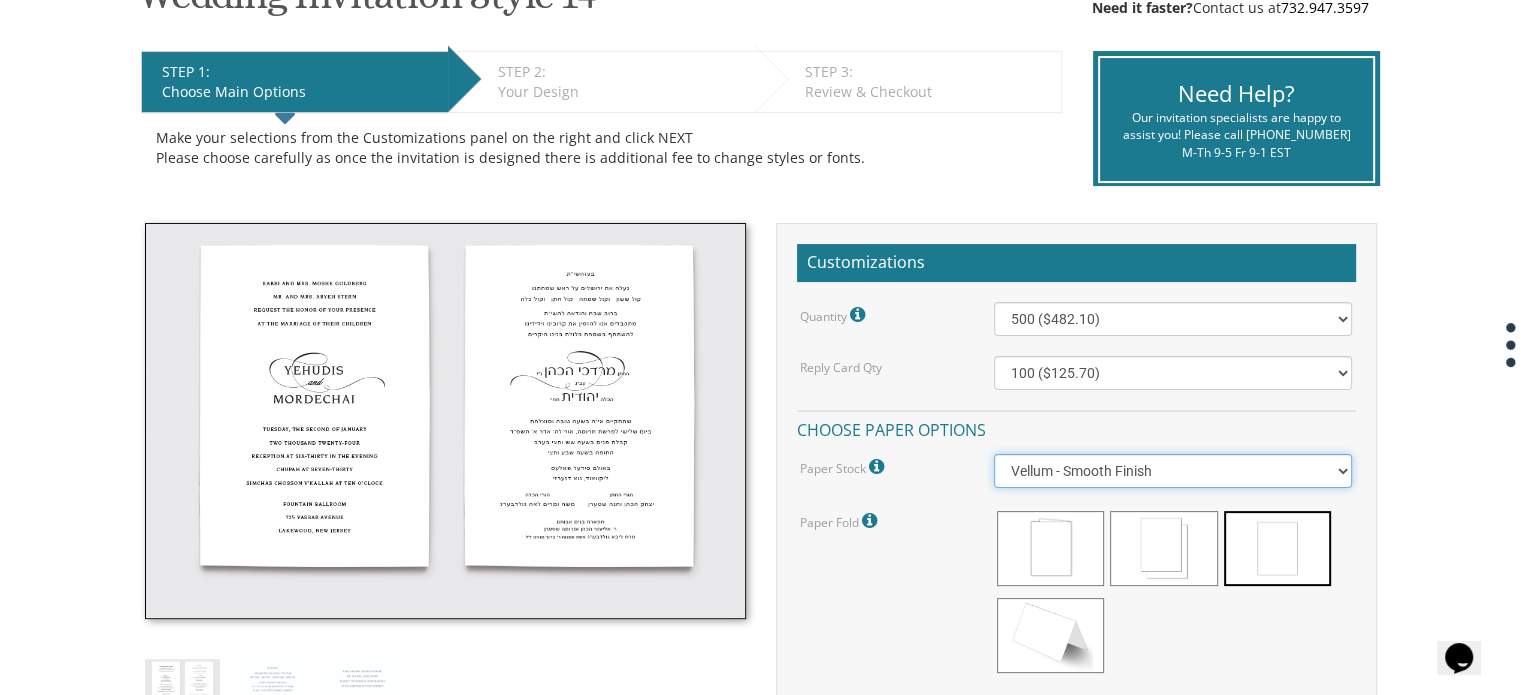 click on "Vellum - Smooth Finish Linen - Subtle Embossed Crosshatch Texture Silk - Soft, Fabric-like Finish Cotton  - Rich Texture, Premium Quality" at bounding box center (1173, 471) 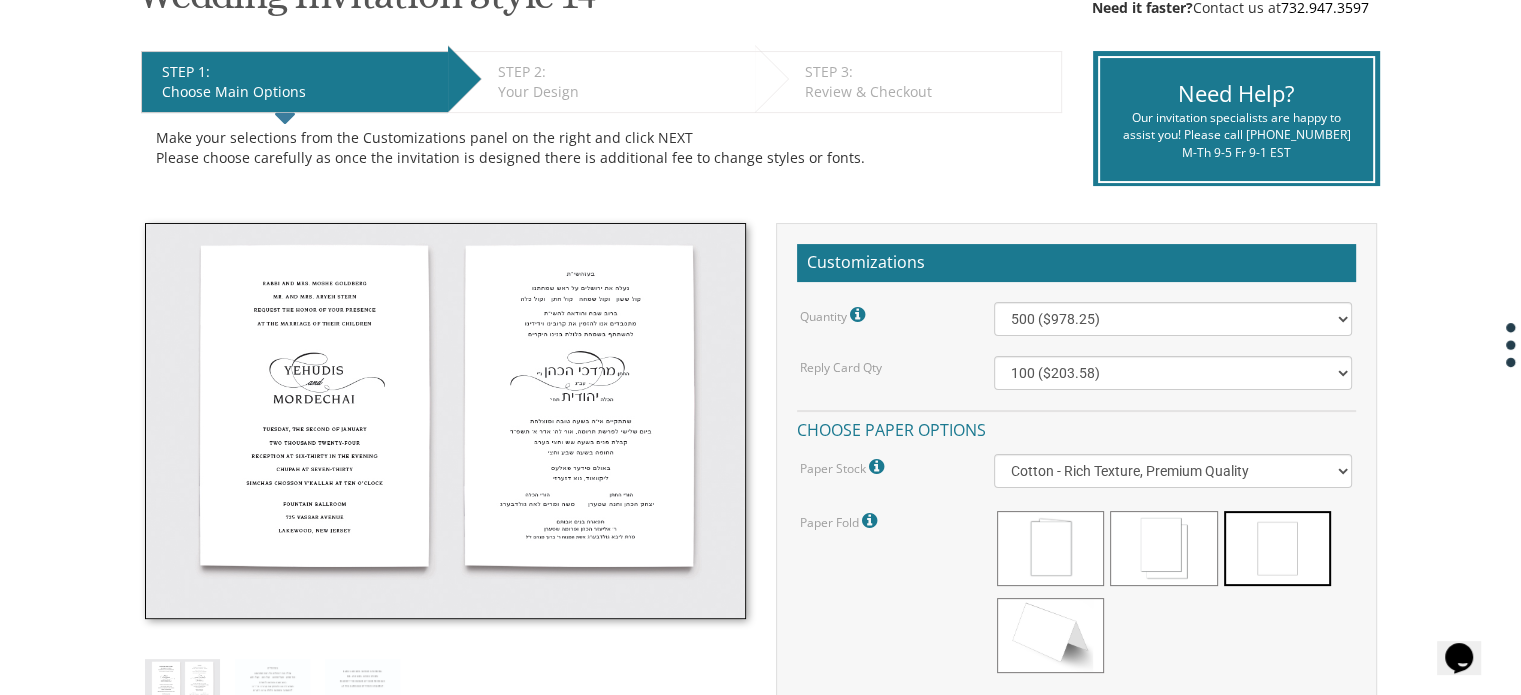 click on "Vellum - Smooth Finish Linen - Subtle Embossed Crosshatch Texture Silk - Soft, Fabric-like Finish Cotton  - Rich Texture, Premium Quality" at bounding box center (1173, 471) 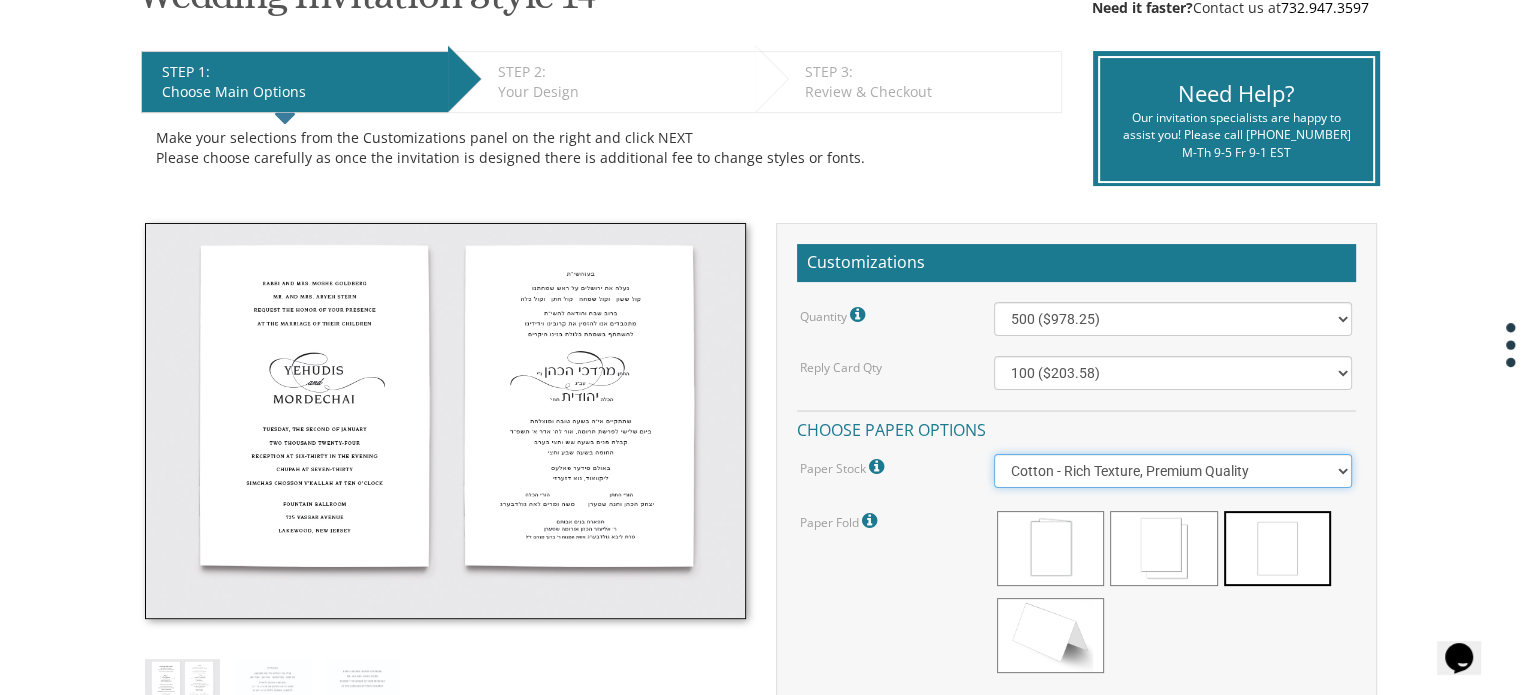click on "Vellum - Smooth Finish Linen - Subtle Embossed Crosshatch Texture Silk - Soft, Fabric-like Finish Cotton  - Rich Texture, Premium Quality" at bounding box center (1173, 471) 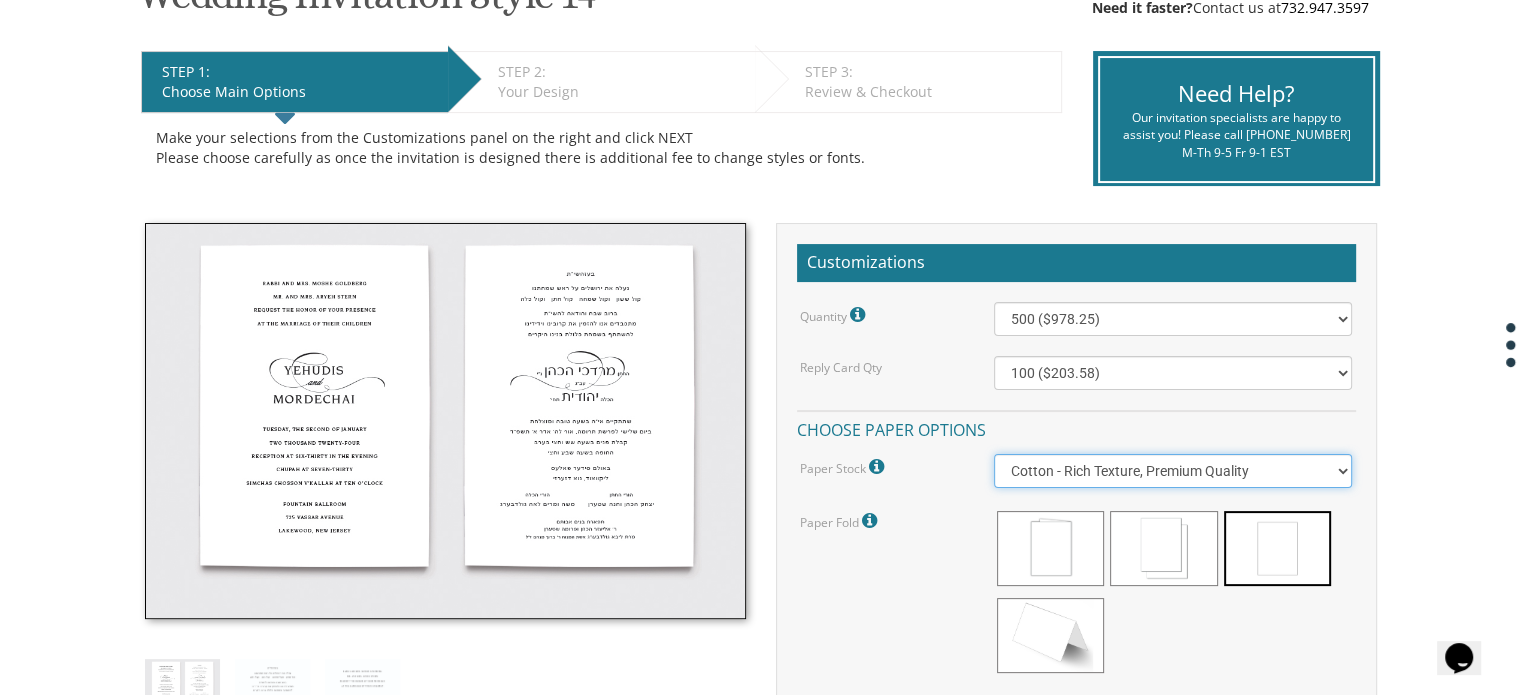 select on "Vellum" 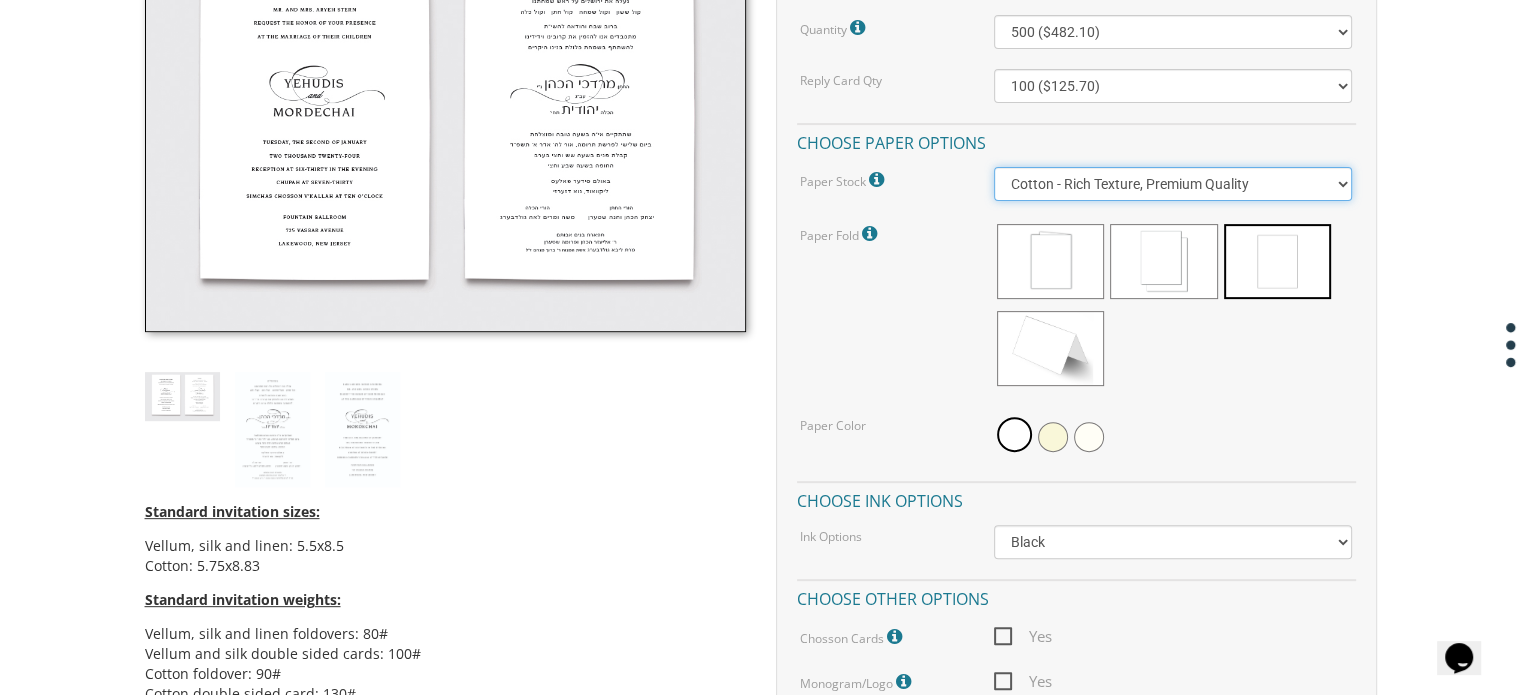 scroll, scrollTop: 664, scrollLeft: 0, axis: vertical 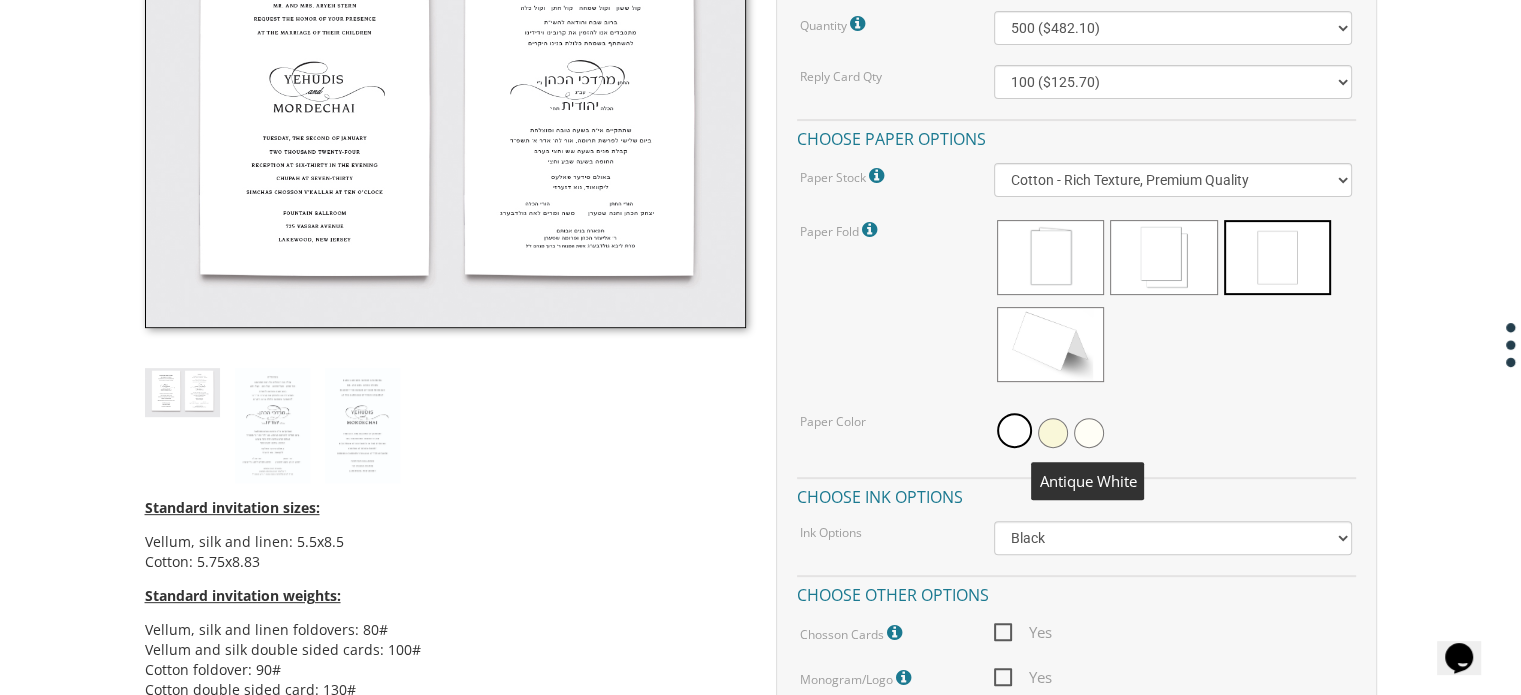 click at bounding box center [1089, 433] 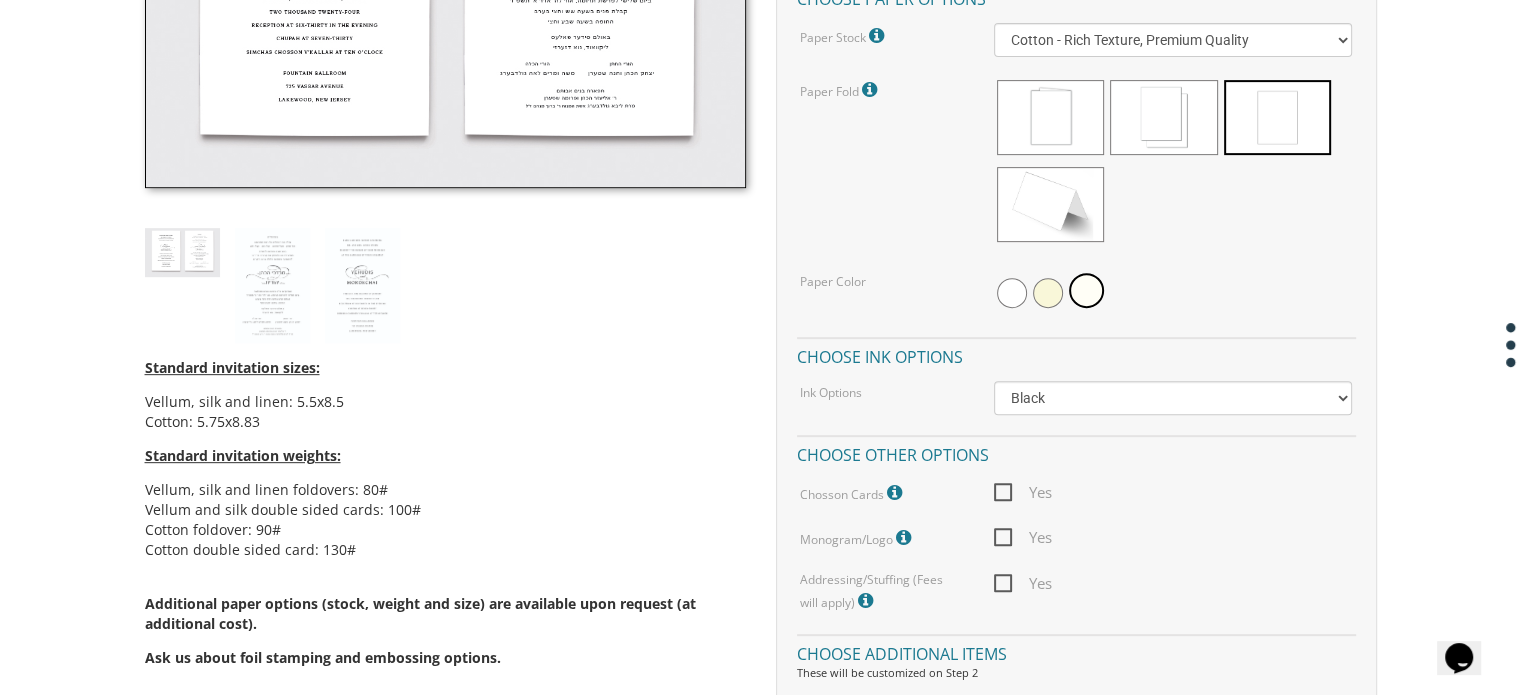 scroll, scrollTop: 872, scrollLeft: 0, axis: vertical 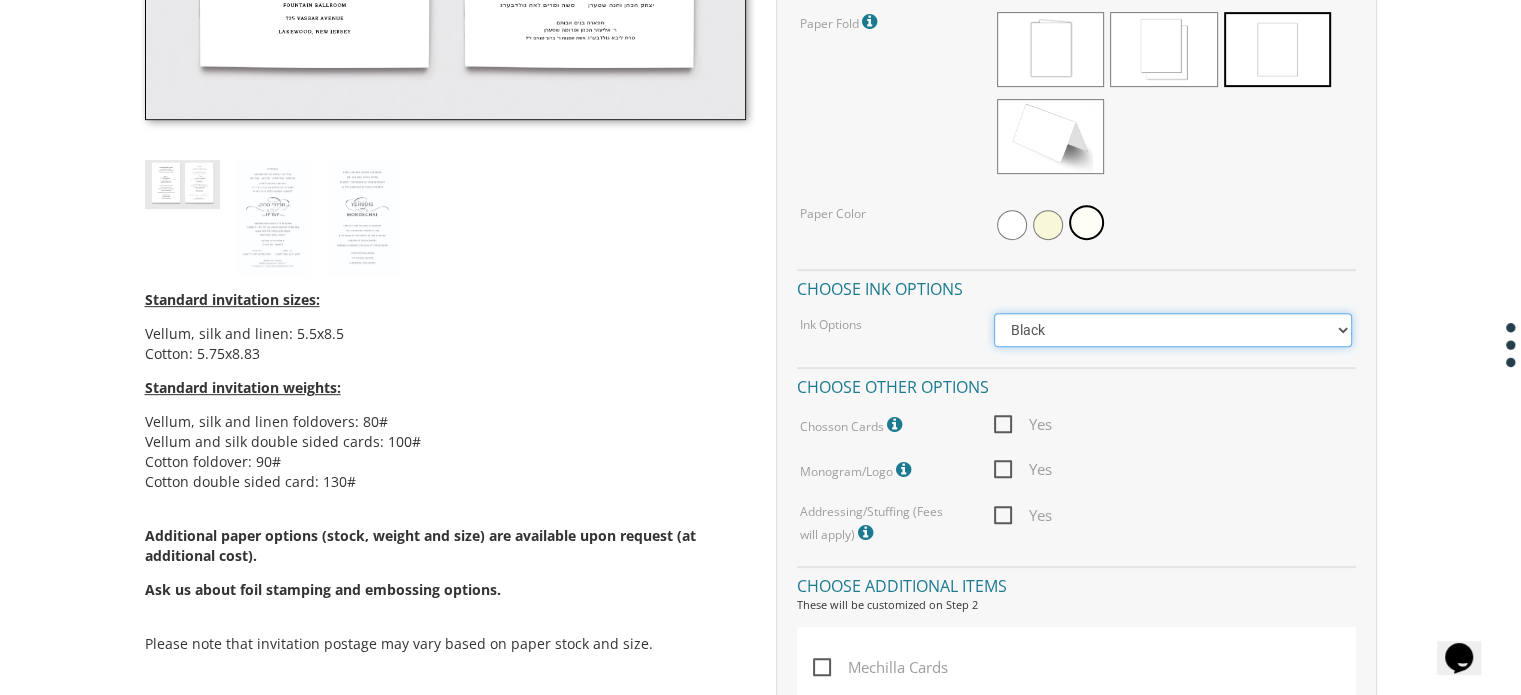 click on "Black Colored Ink ($65.00) Black + One Color ($211.00) Two Colors ($265.00)" at bounding box center (1173, 330) 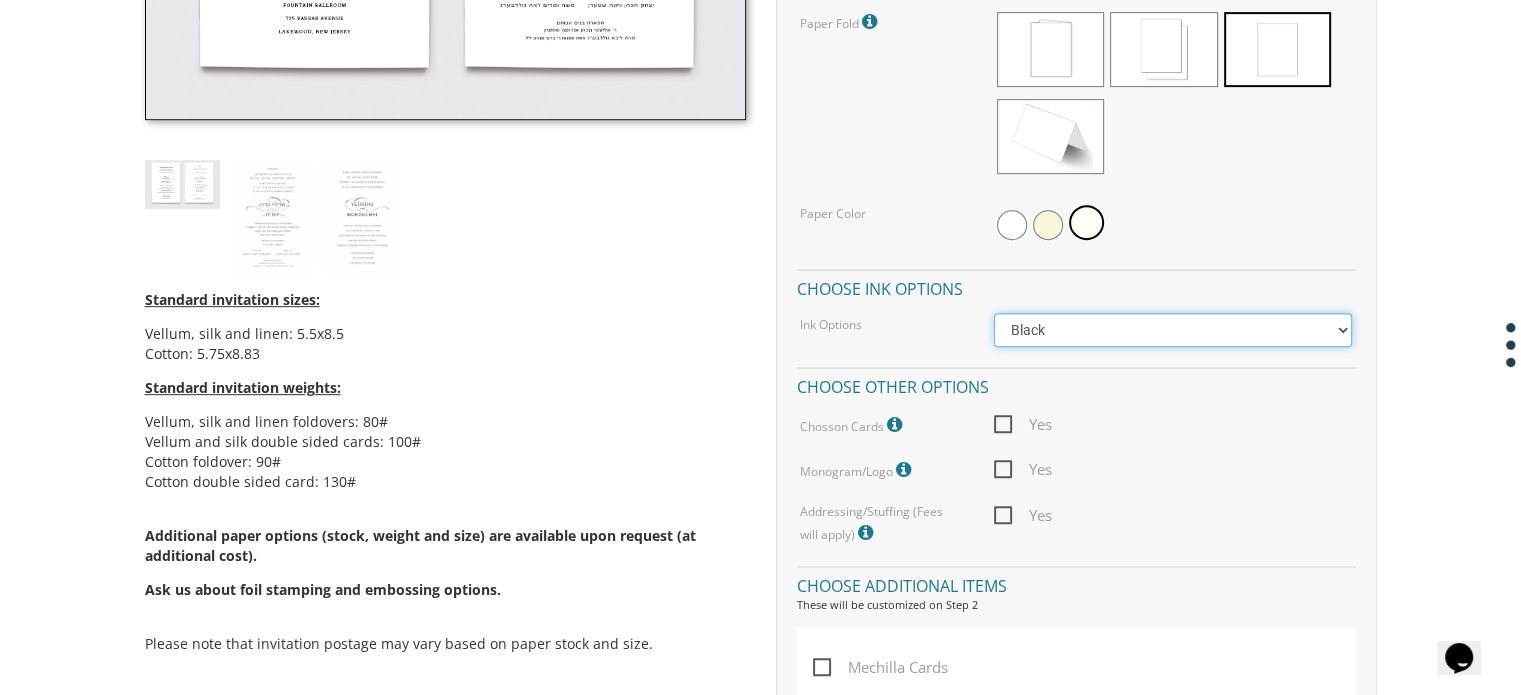 click on "Black Colored Ink ($65.00) Black + One Color ($211.00) Two Colors ($265.00)" at bounding box center [1173, 330] 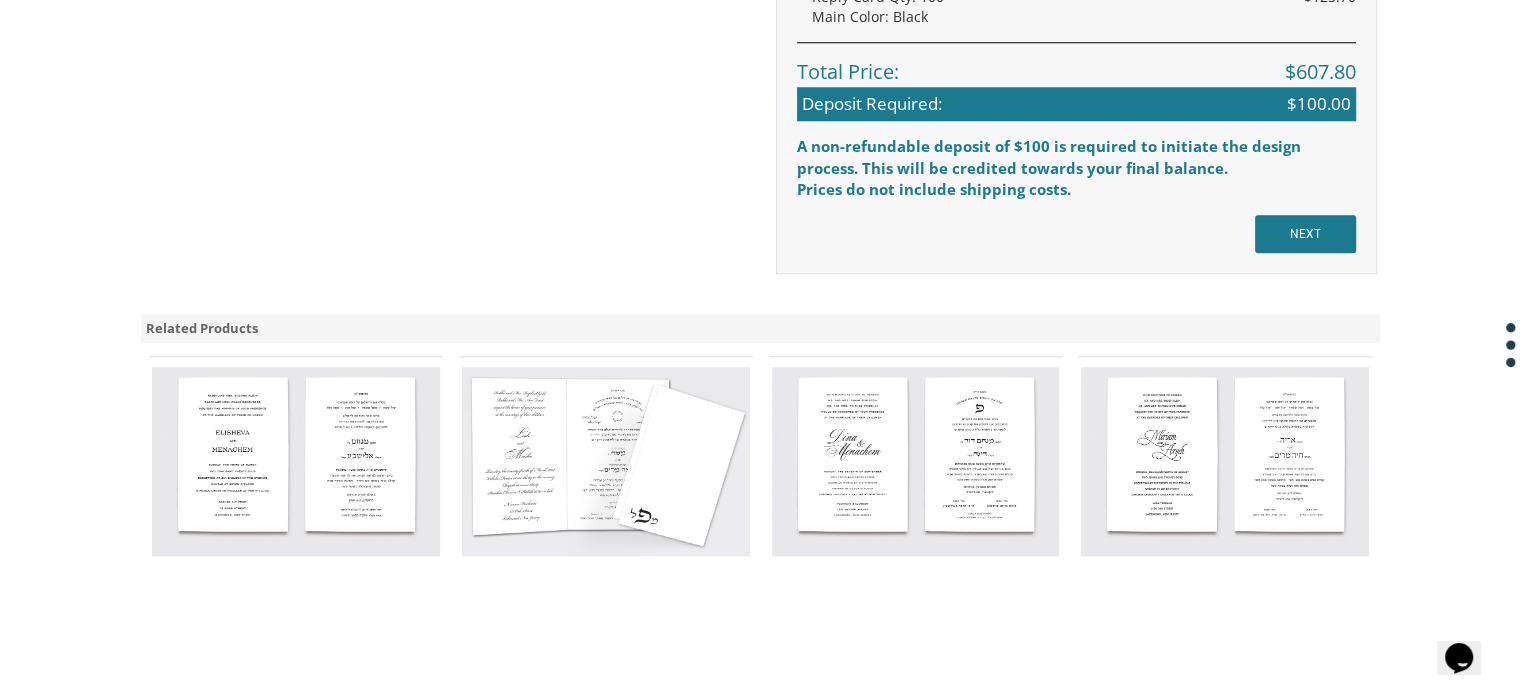 scroll, scrollTop: 1921, scrollLeft: 0, axis: vertical 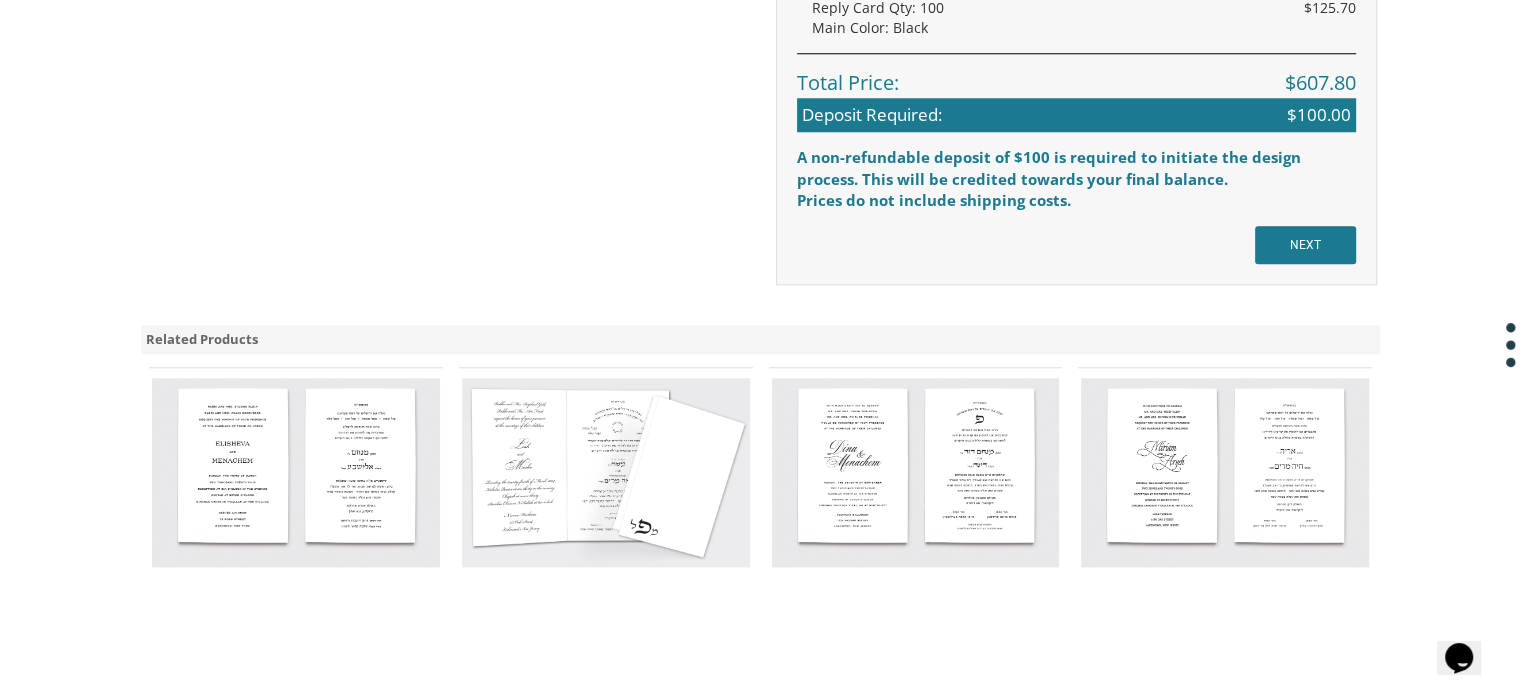 click at bounding box center [1225, 472] 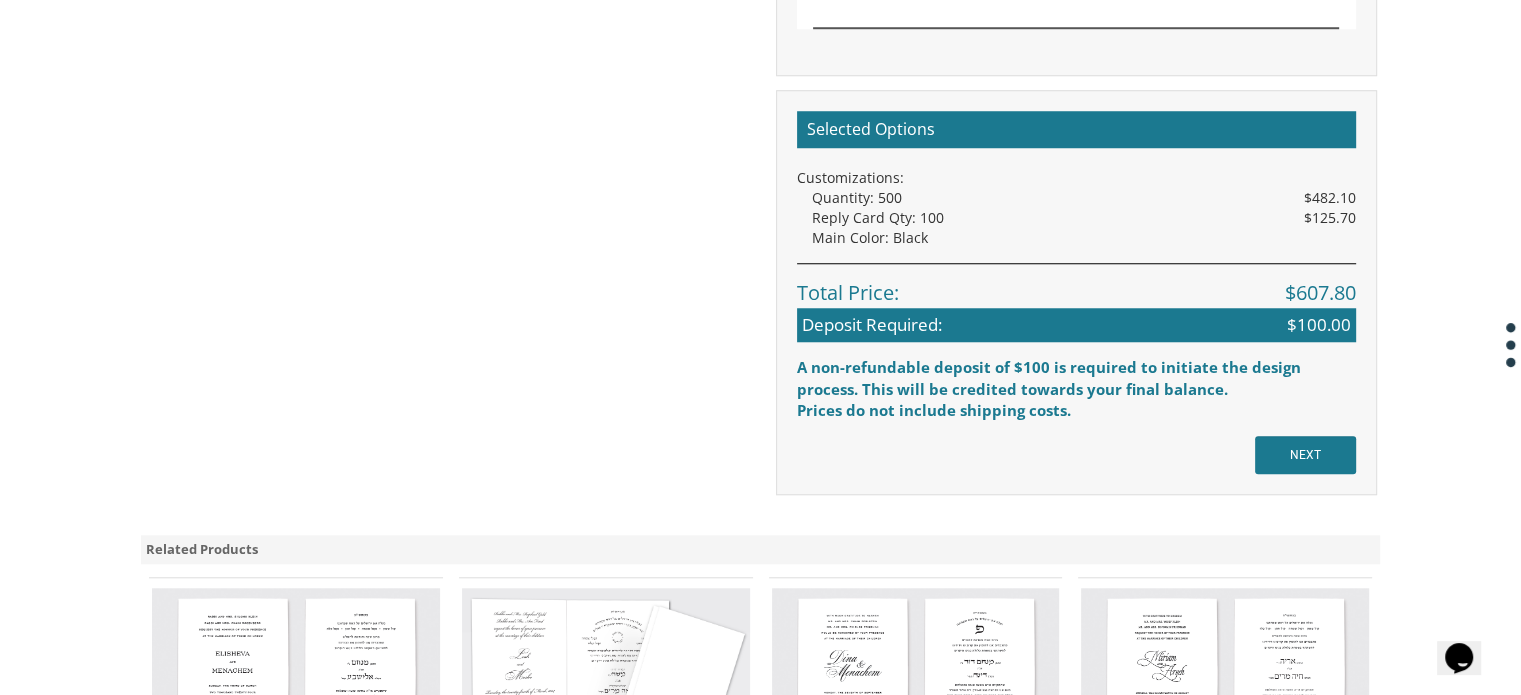 scroll, scrollTop: 1754, scrollLeft: 0, axis: vertical 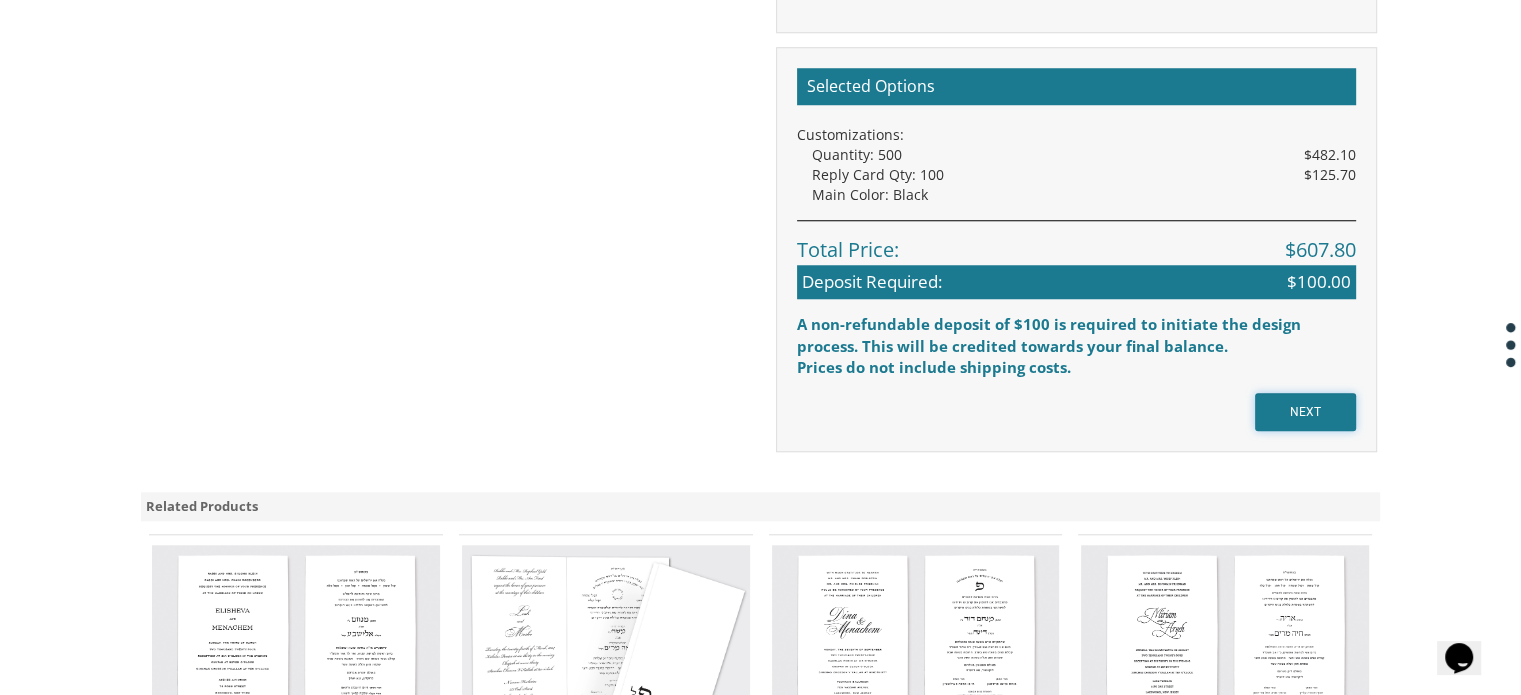 click on "NEXT" at bounding box center [1305, 412] 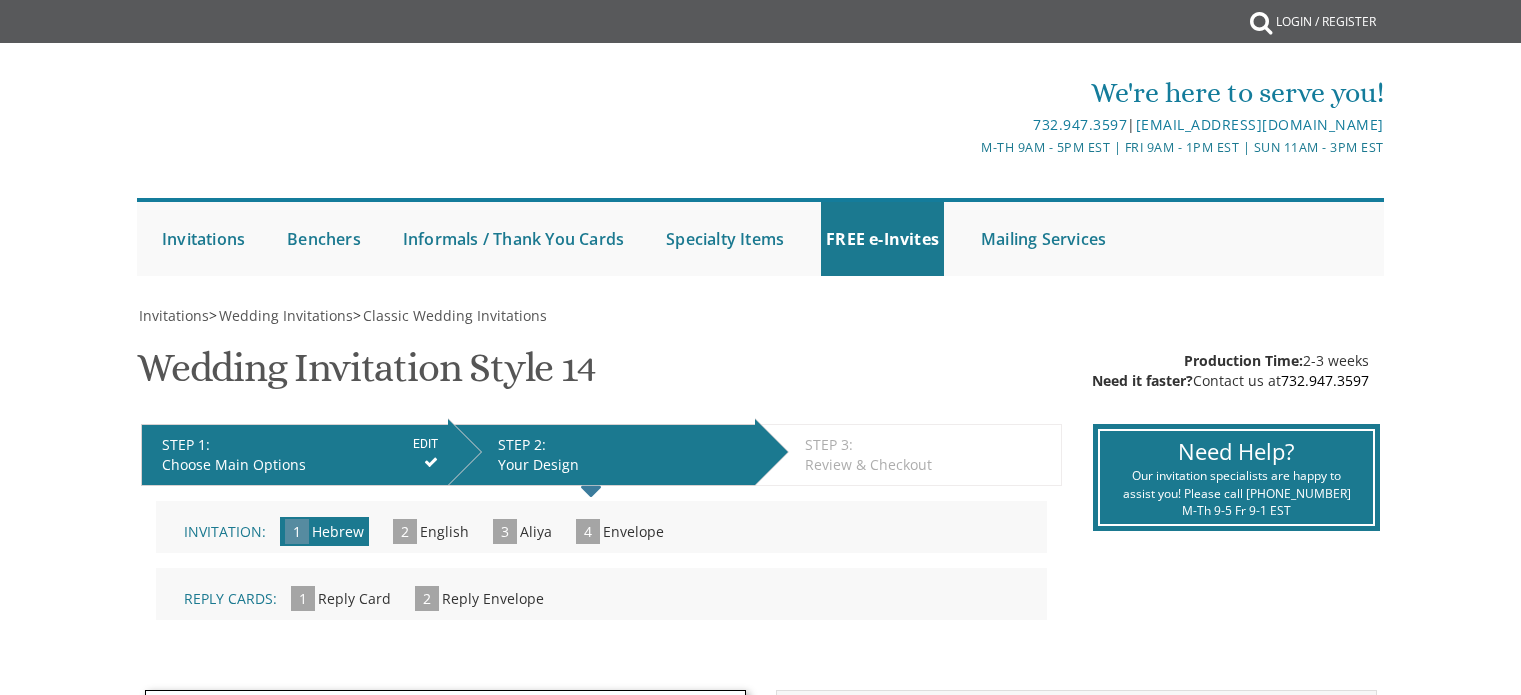 scroll, scrollTop: 0, scrollLeft: 0, axis: both 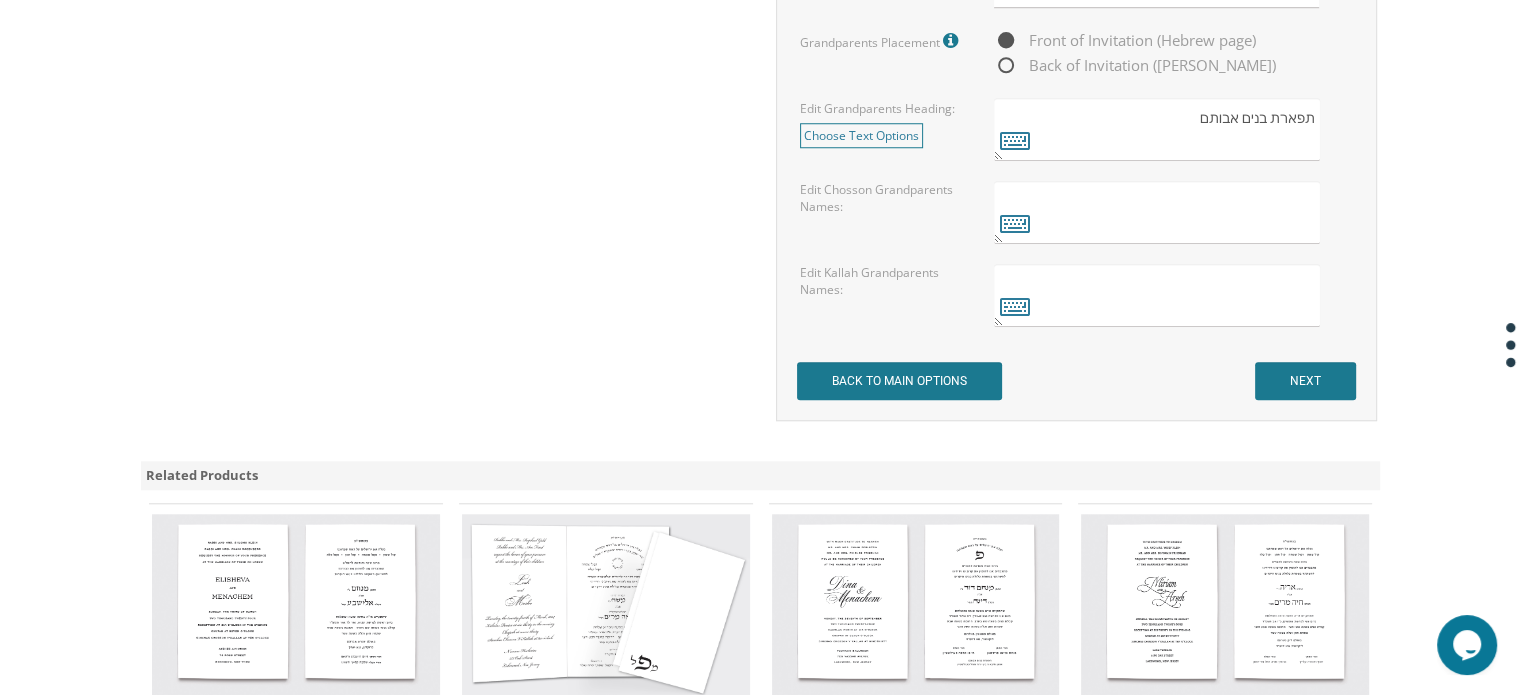 click on "Customizations
Please fill in your personal information.
Edit Intro:
Choose Text Options select בעזרת ה' יתברך
נעלה את ירושלים על ראש שמחתנו
קול ששון וקול שמחה קול חתן וקול כלה
בשבח והודאה להשי"ת ובלב מלא שמחה
מתכבדים אנו להזמין את קרובינו וידידינו
להשתתף בשמחת כלולות בנינו היקרים select" at bounding box center (1076, -315) 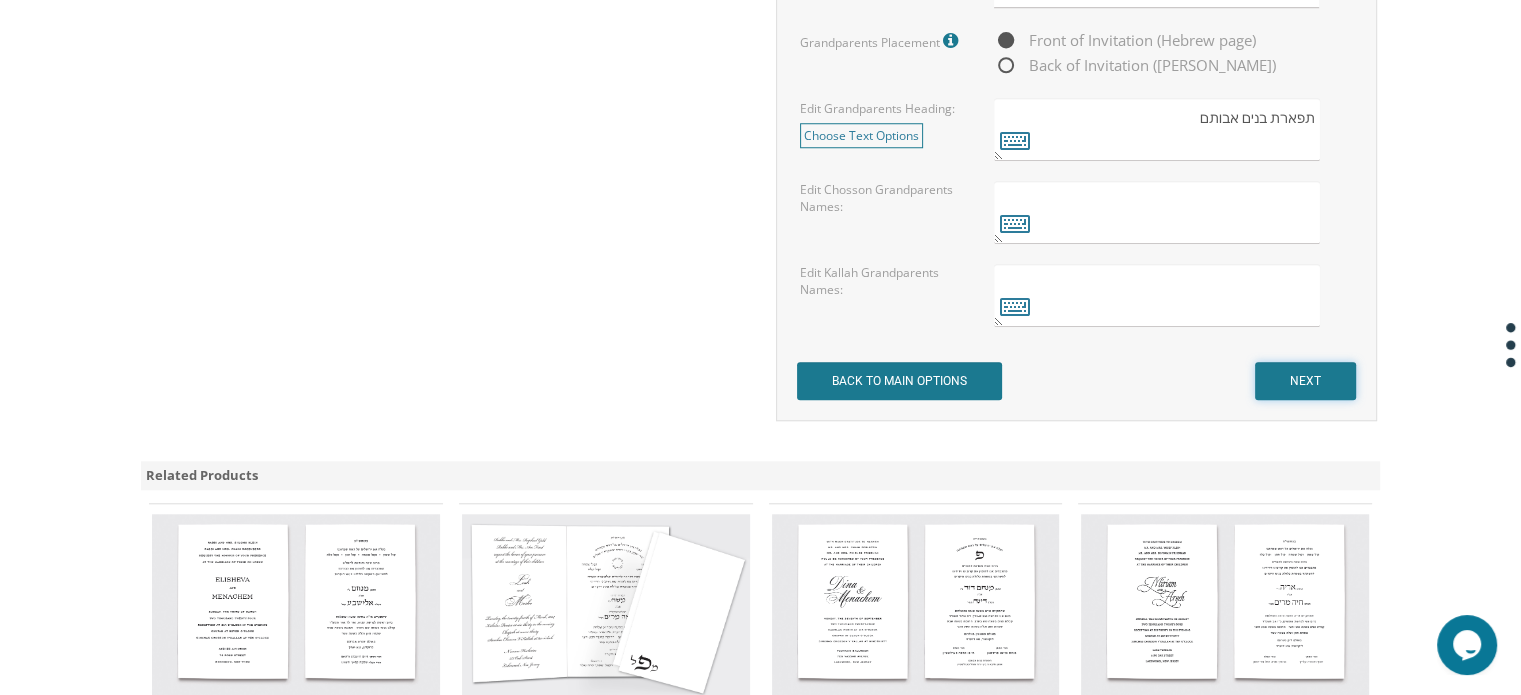 click on "NEXT" at bounding box center [1305, 381] 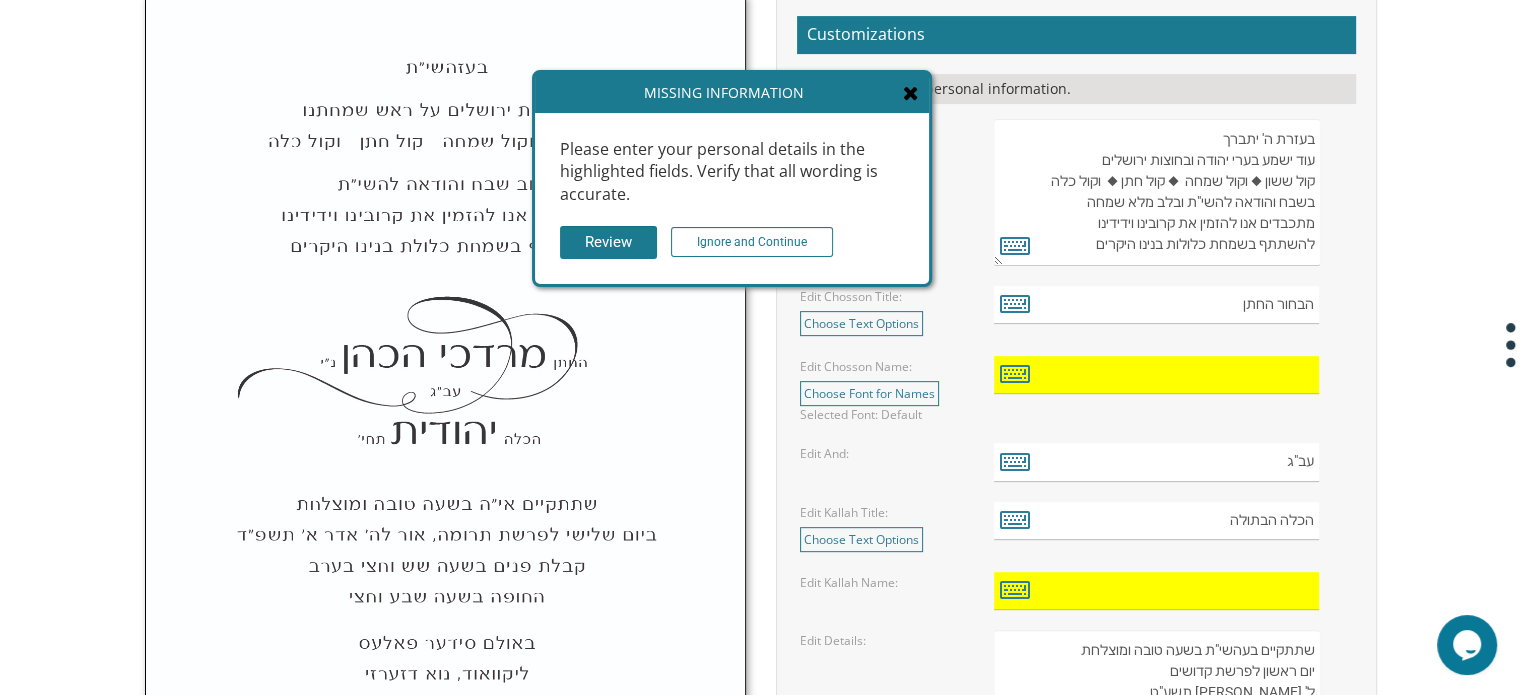 scroll, scrollTop: 688, scrollLeft: 0, axis: vertical 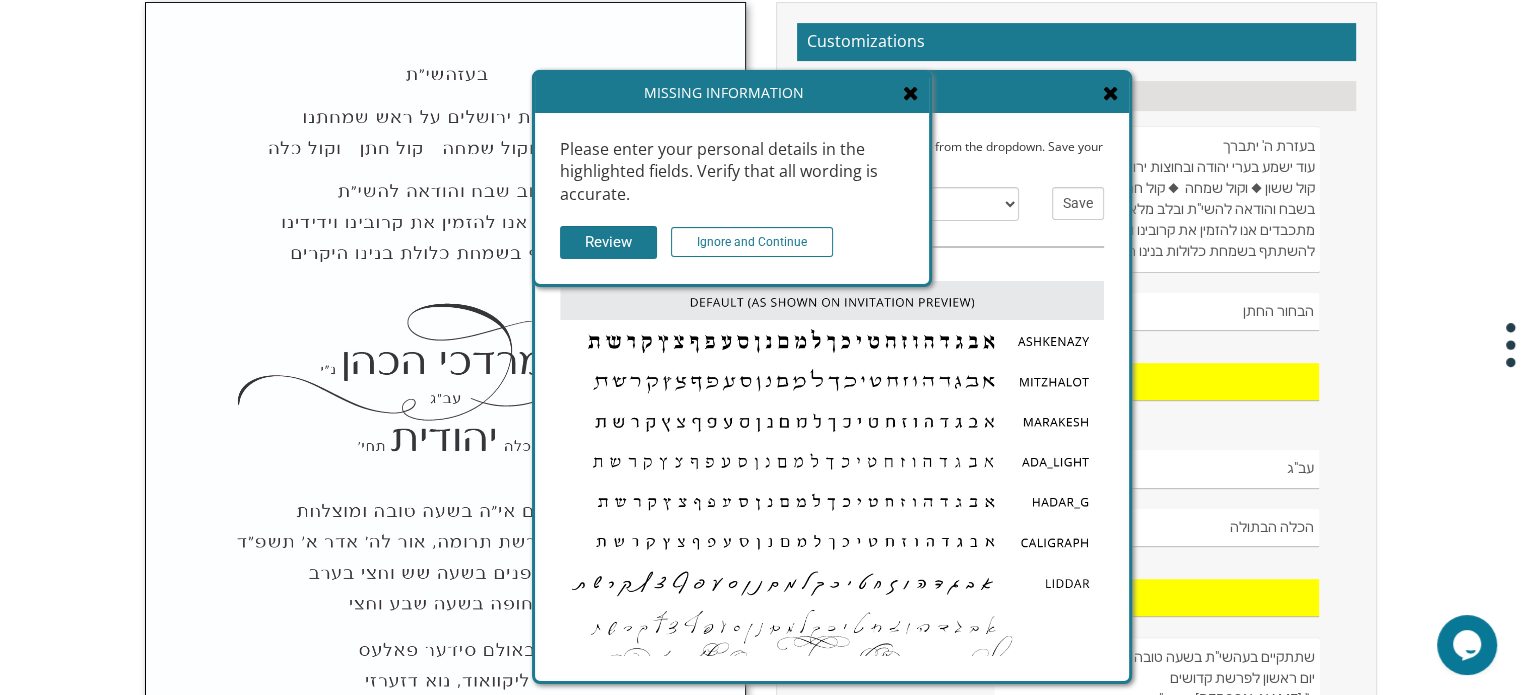 click at bounding box center [911, 93] 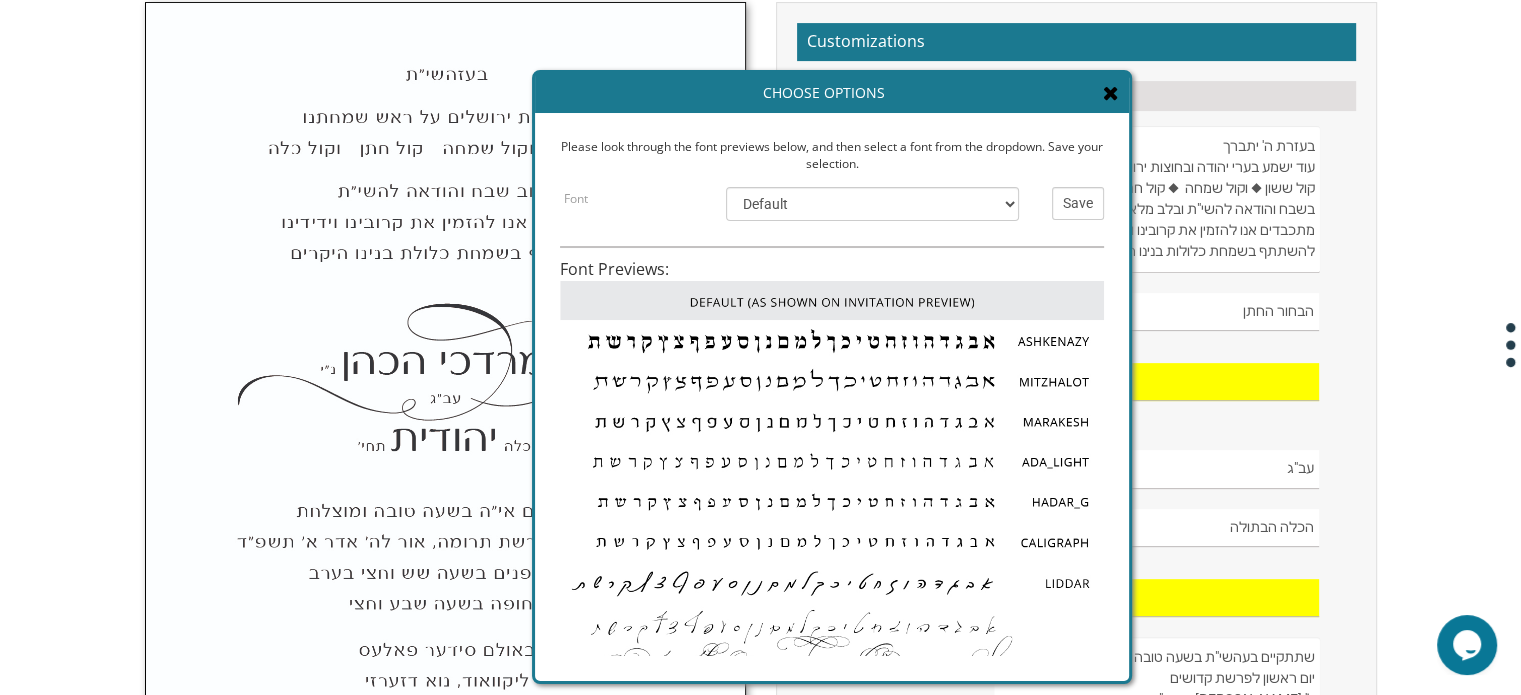 click at bounding box center (1111, 93) 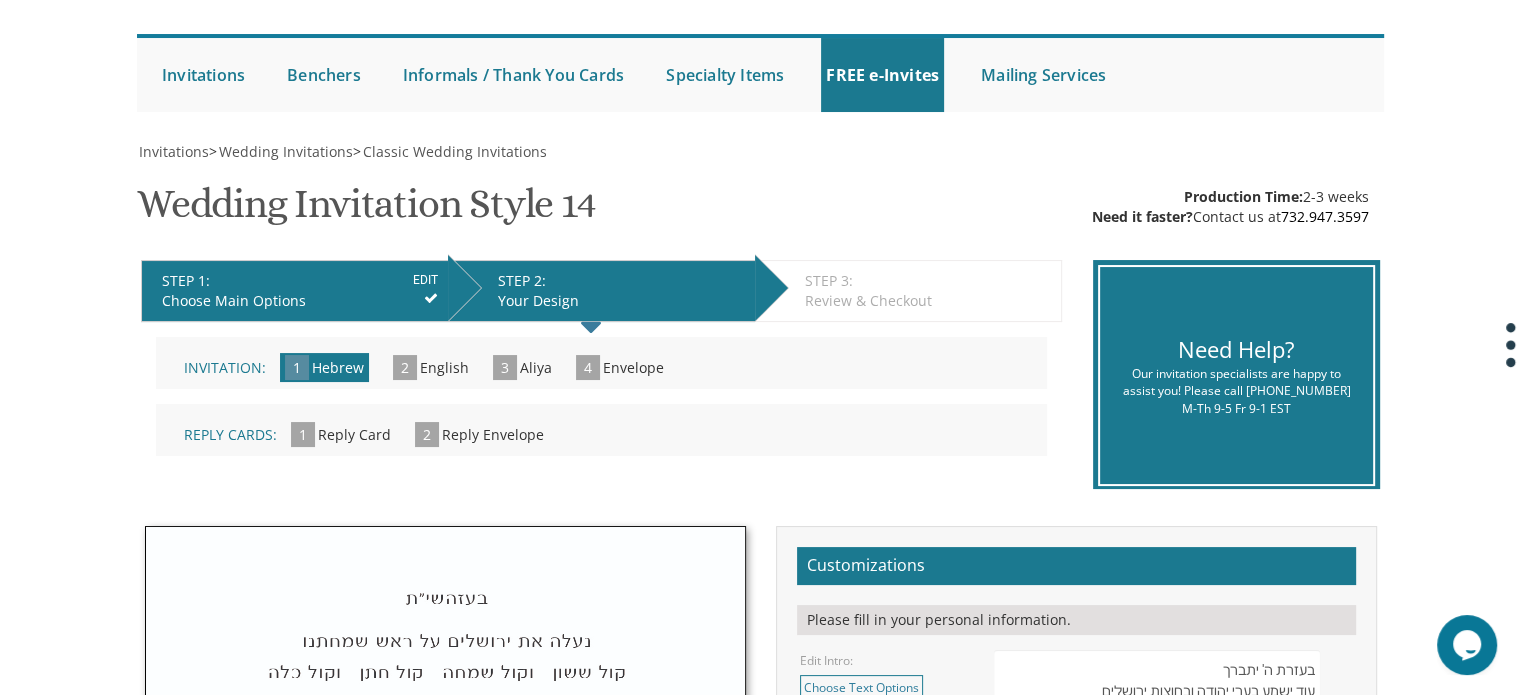 scroll, scrollTop: 0, scrollLeft: 0, axis: both 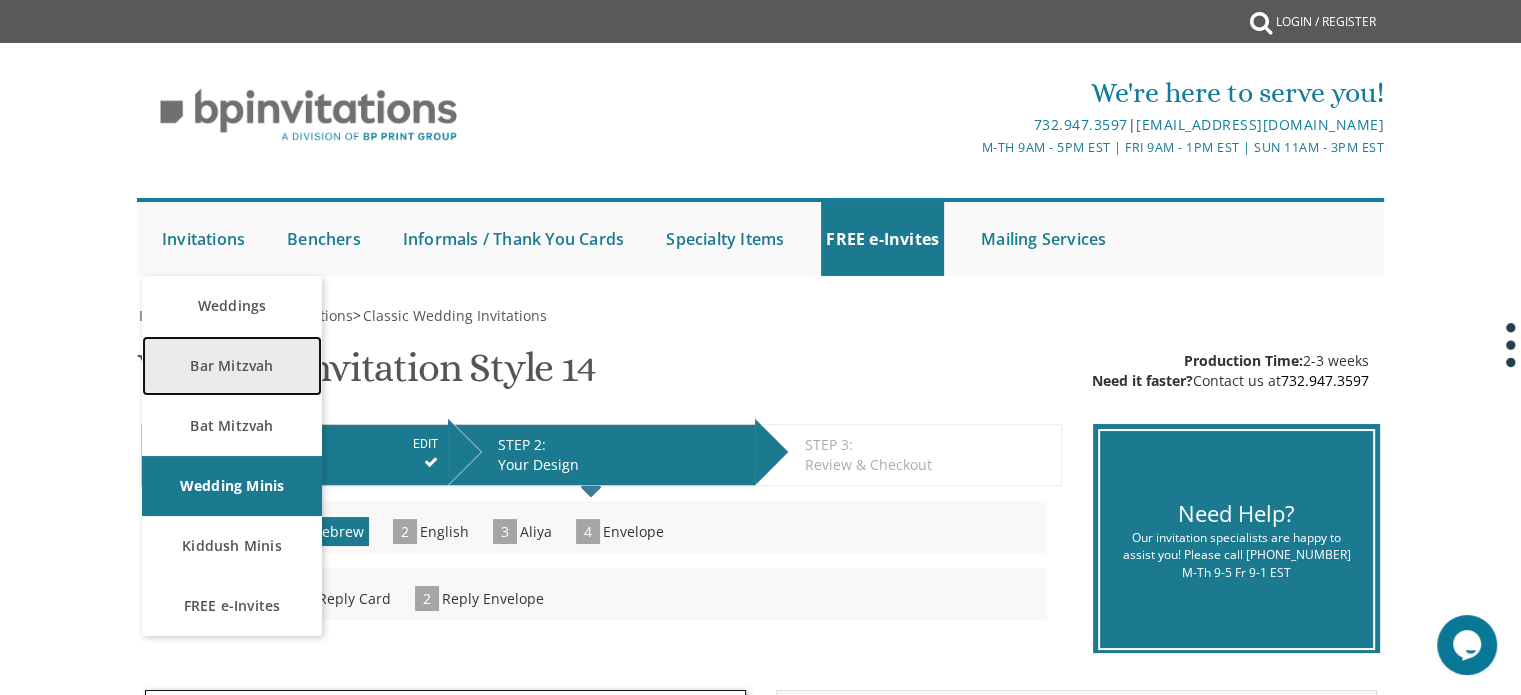 click on "Bar Mitzvah" at bounding box center [232, 366] 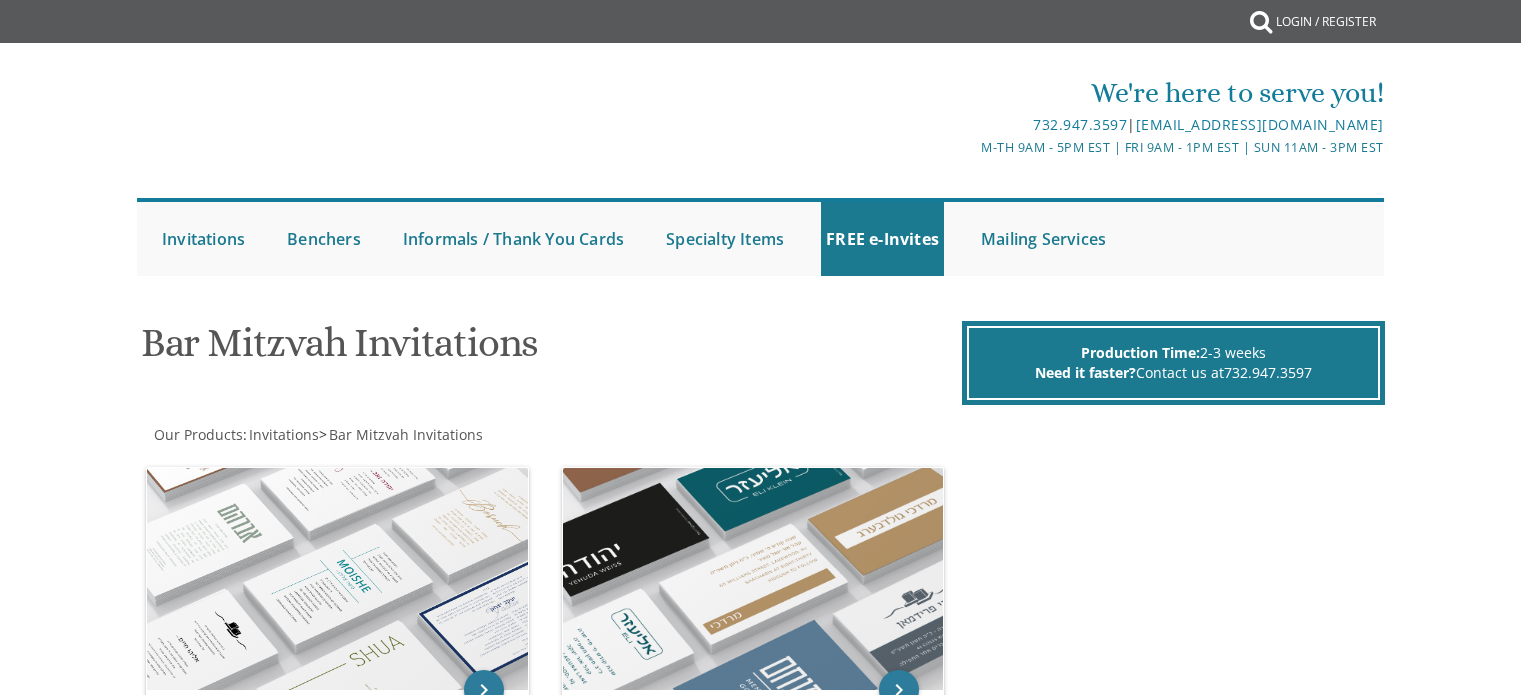 scroll, scrollTop: 0, scrollLeft: 0, axis: both 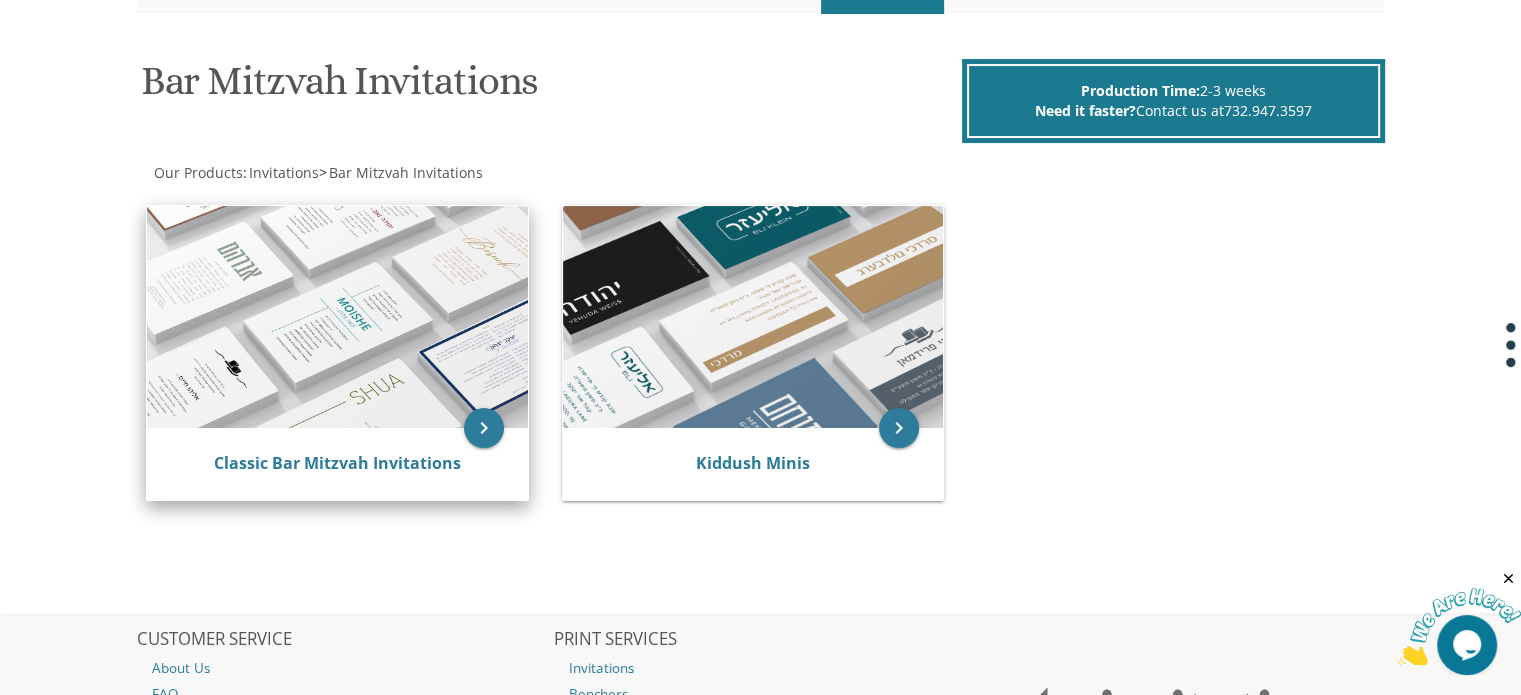 click at bounding box center [337, 317] 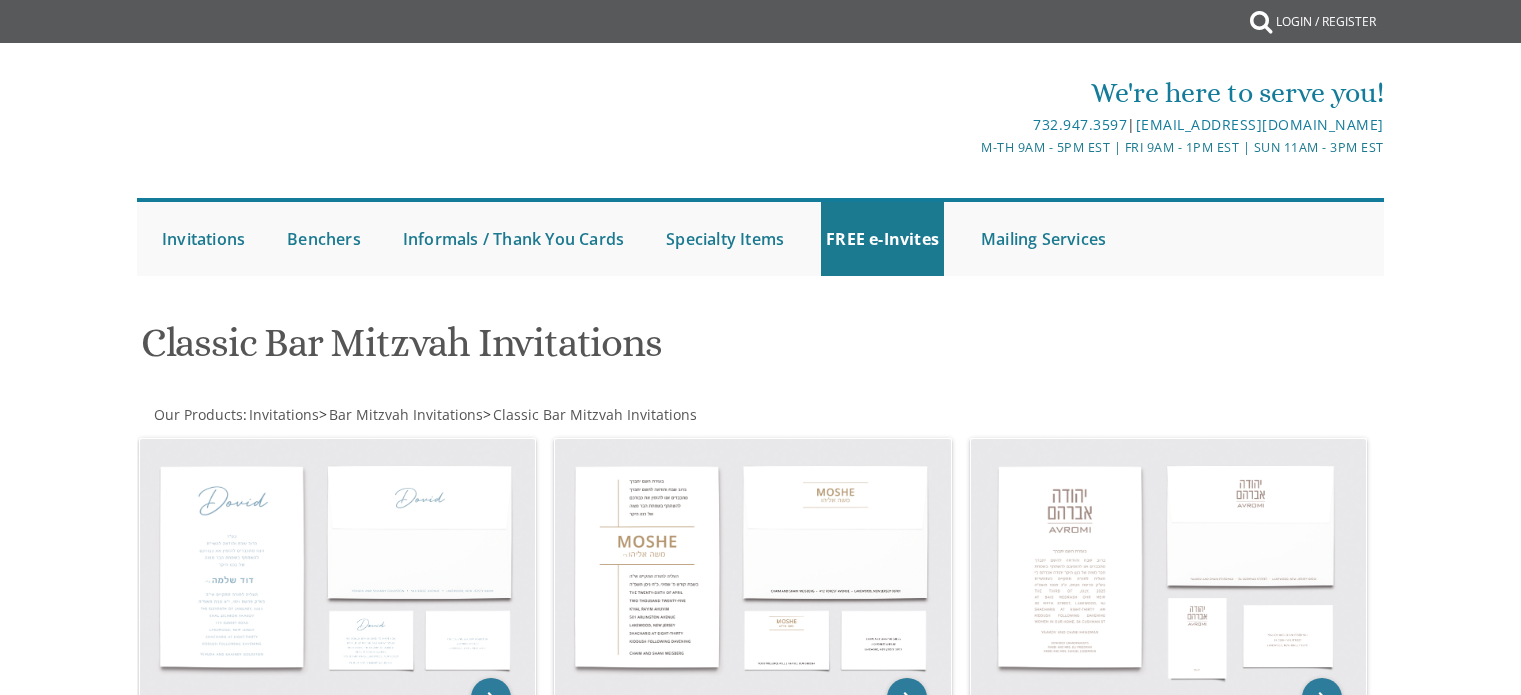 scroll, scrollTop: 0, scrollLeft: 0, axis: both 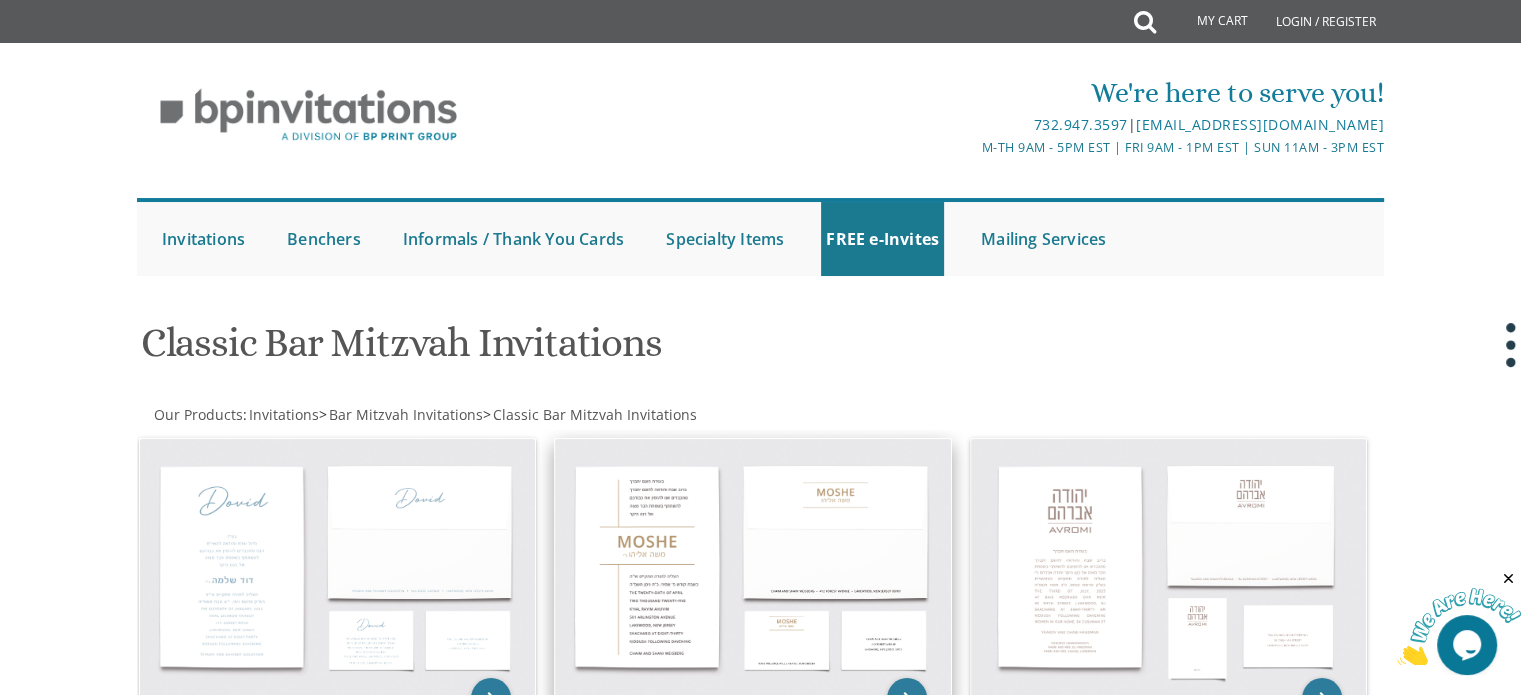 click at bounding box center (753, 569) 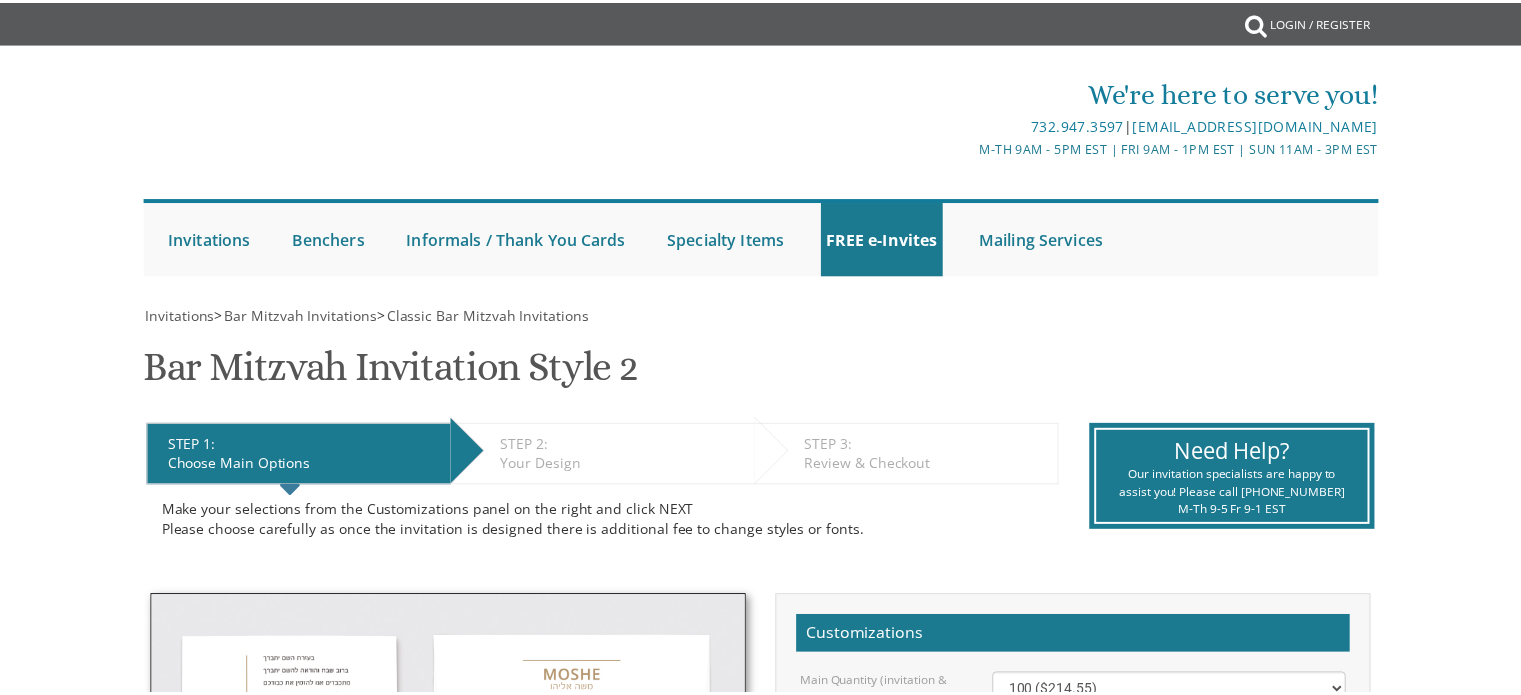 scroll, scrollTop: 0, scrollLeft: 0, axis: both 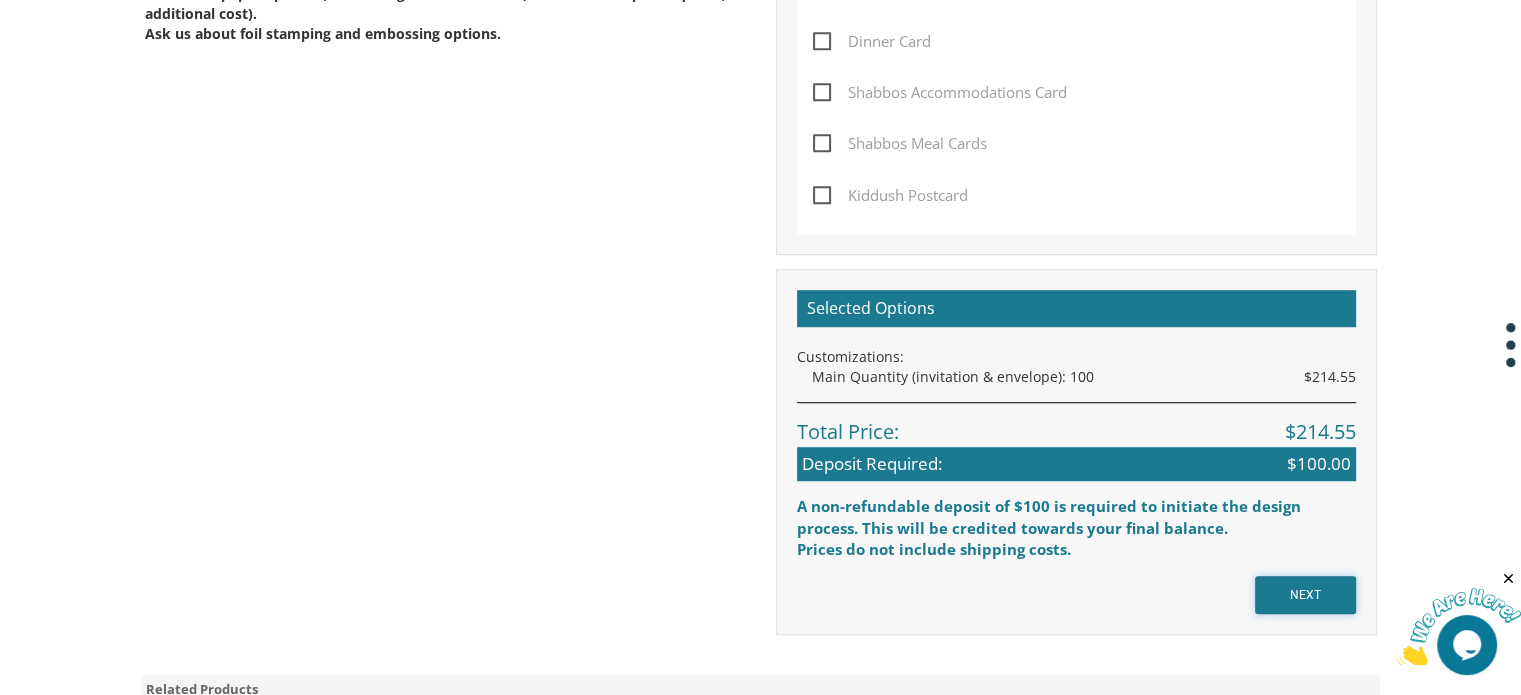 click on "NEXT" at bounding box center [1305, 595] 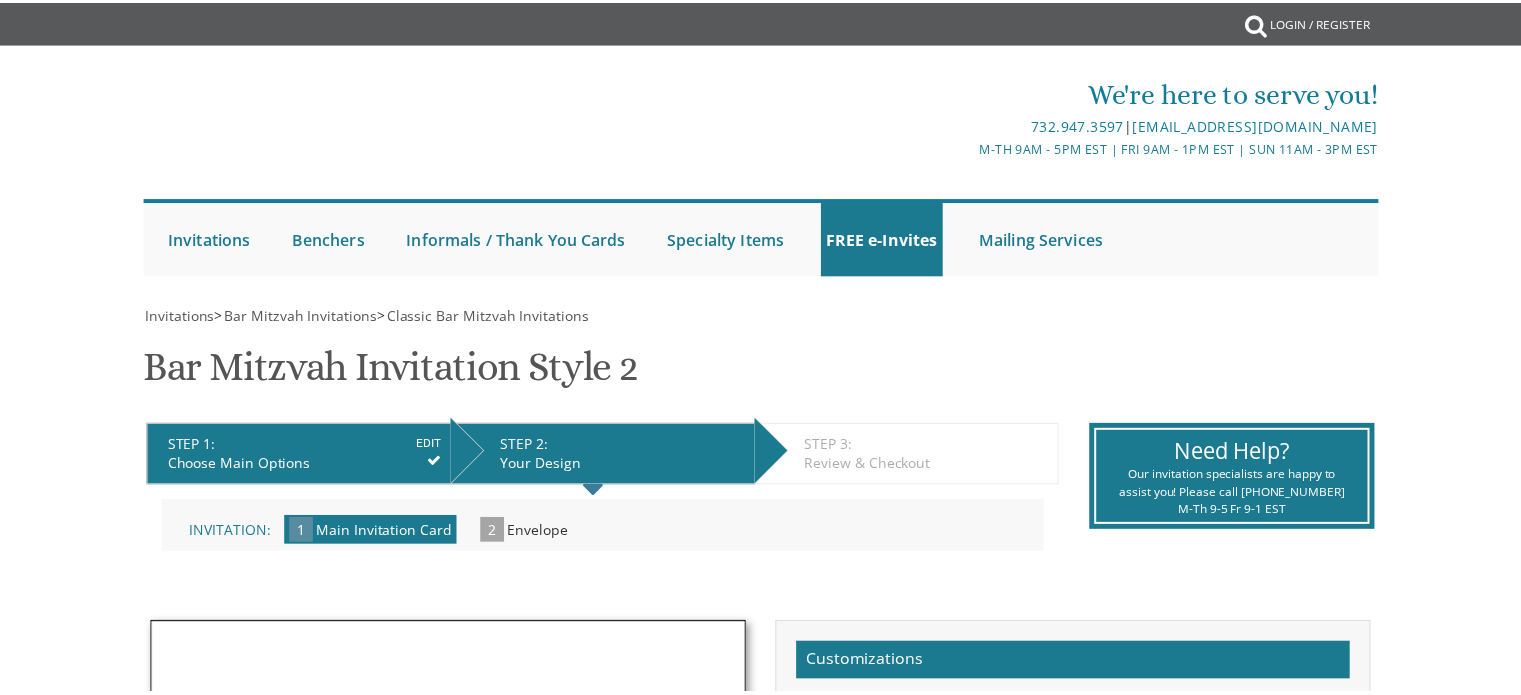 scroll, scrollTop: 0, scrollLeft: 0, axis: both 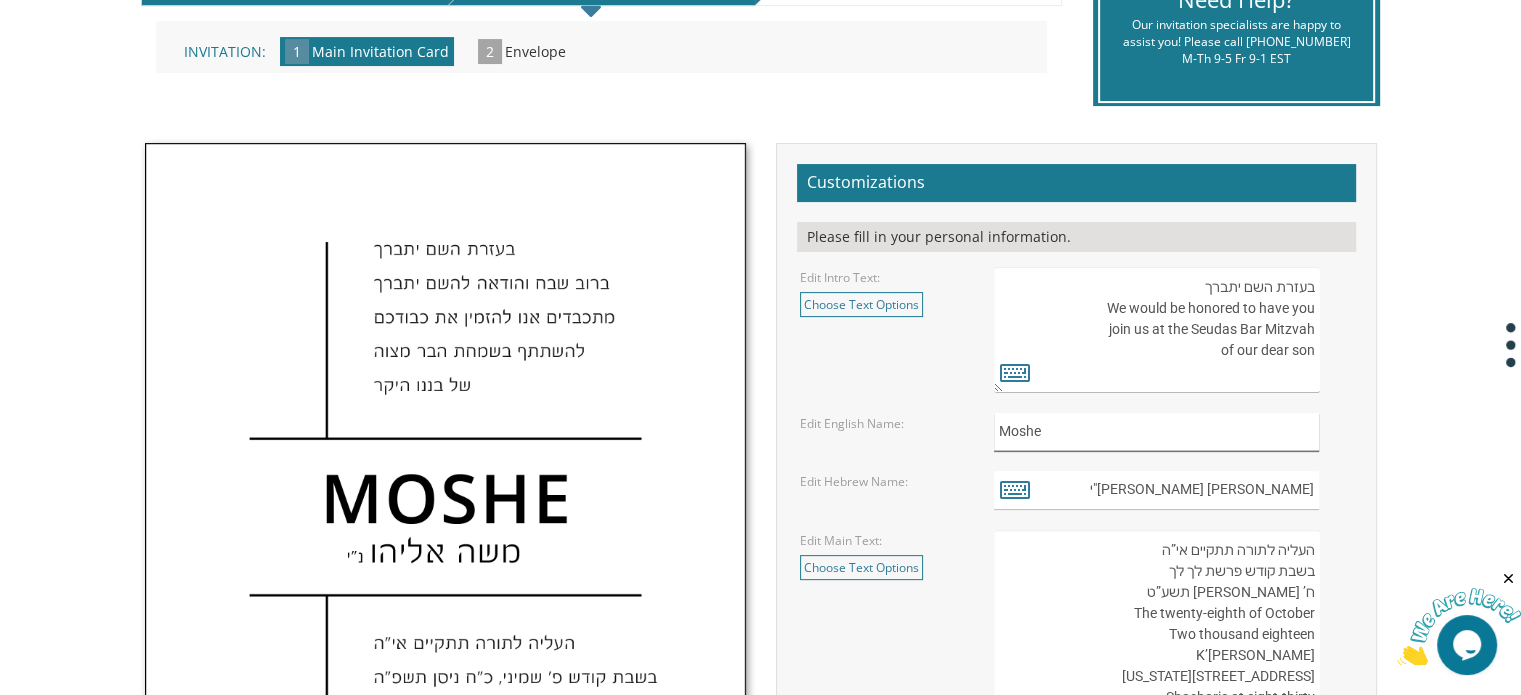 click on "Moshe" at bounding box center (1156, 432) 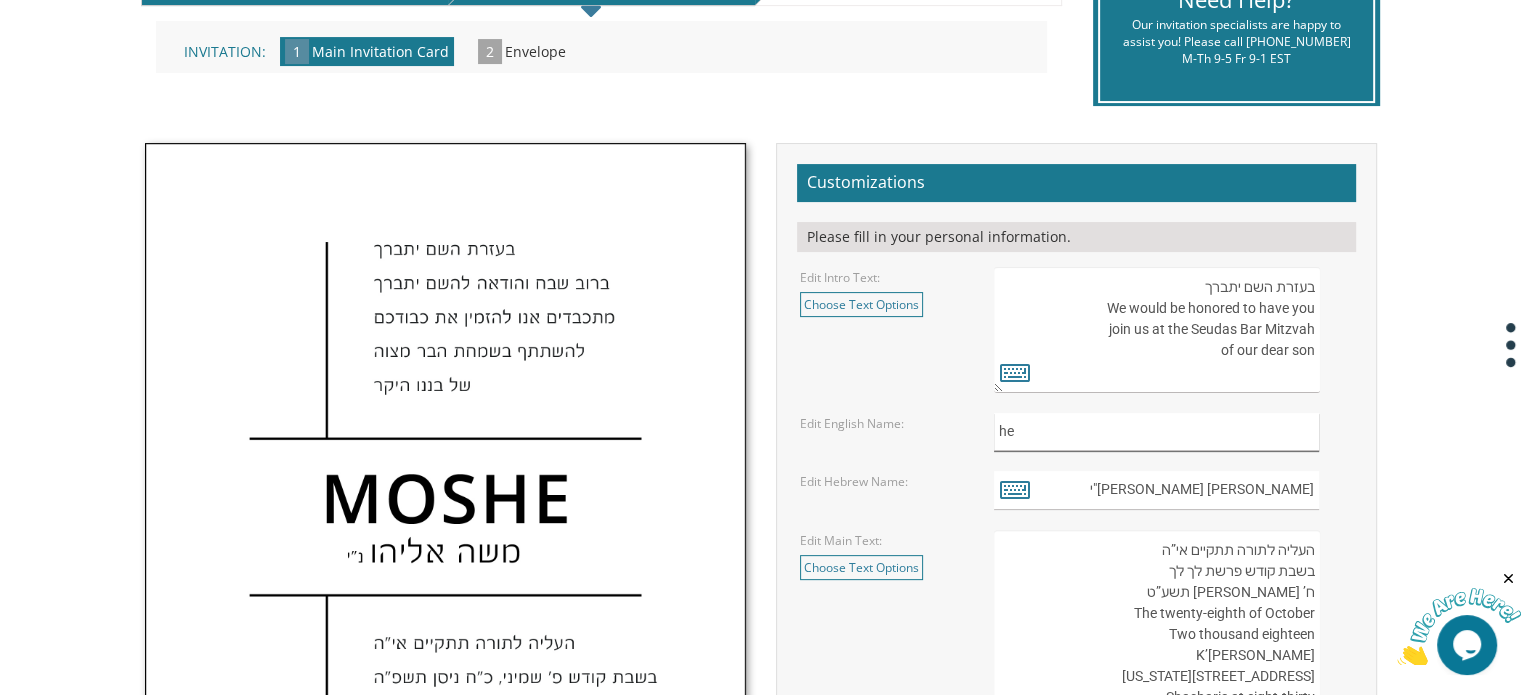 type on "e" 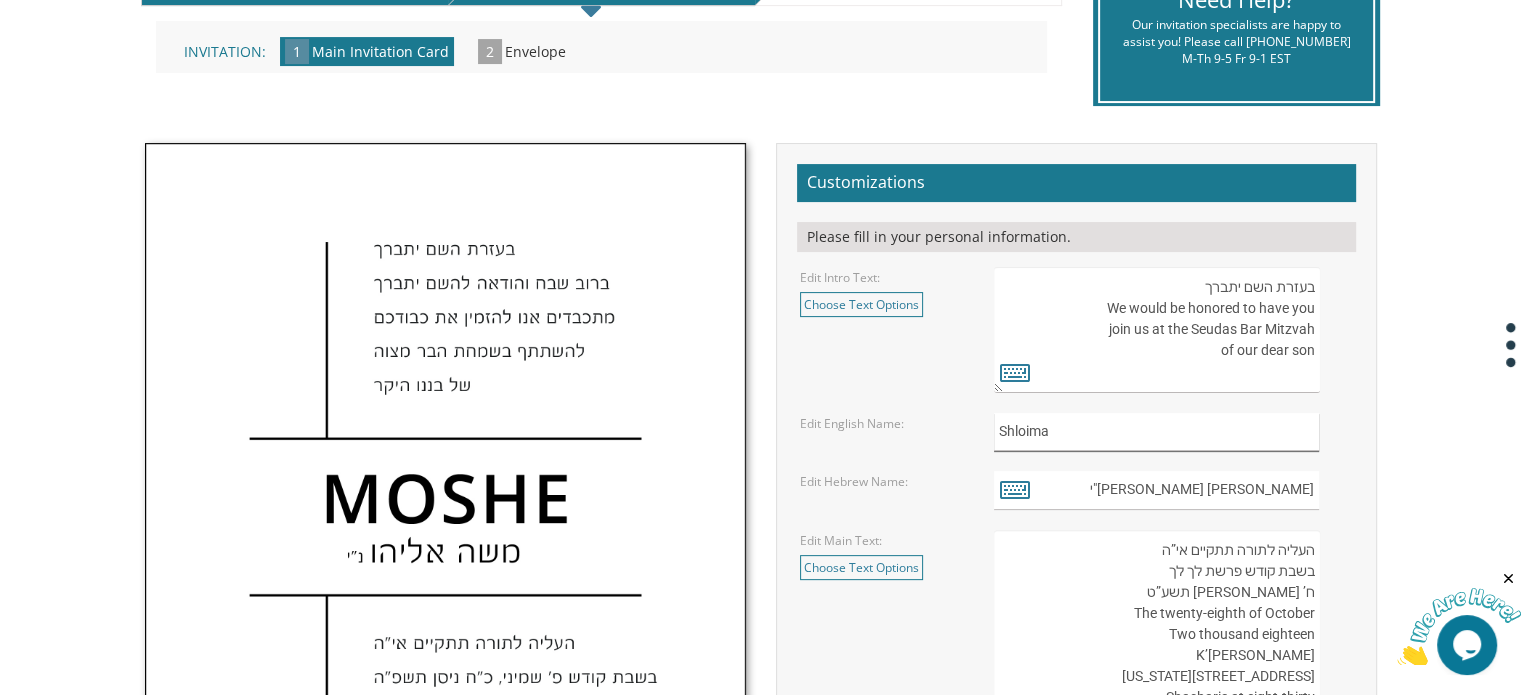 type on "Shloima" 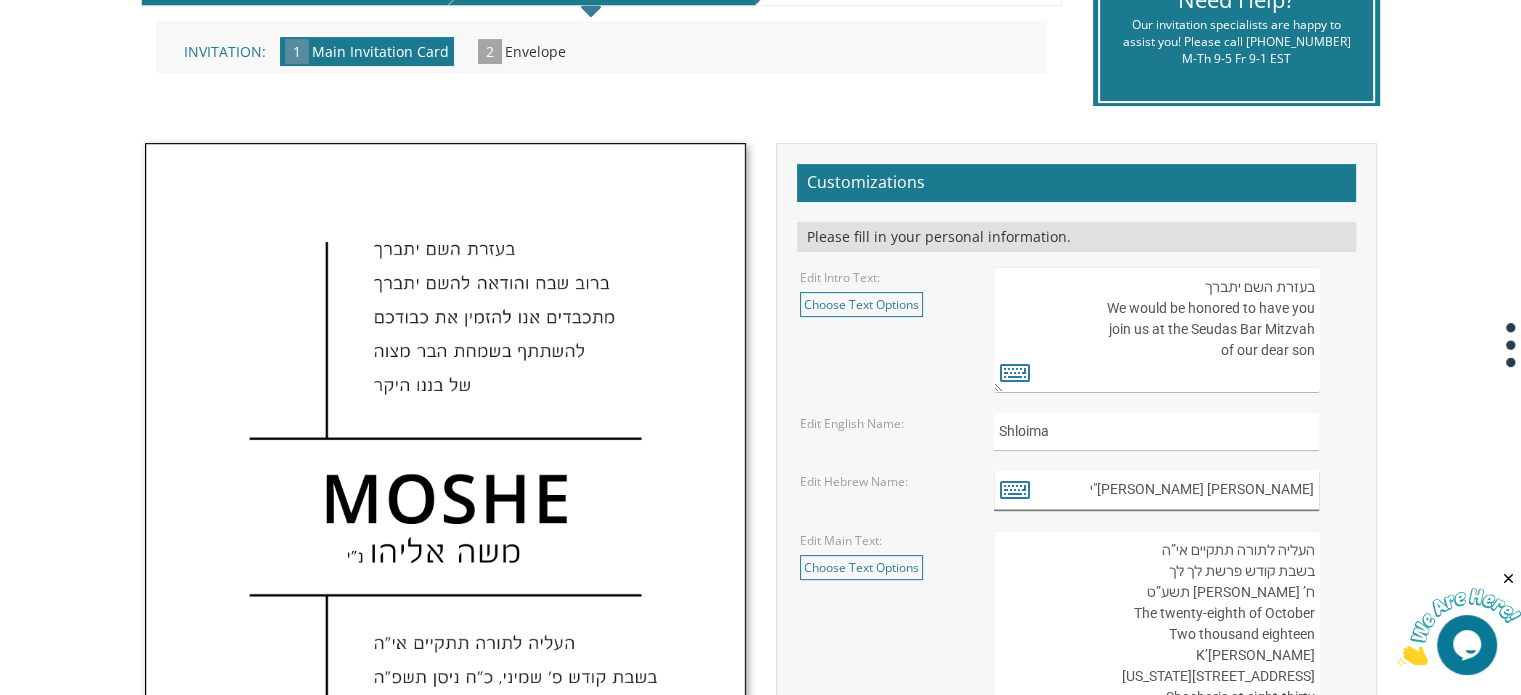 drag, startPoint x: 1308, startPoint y: 486, endPoint x: 1248, endPoint y: 488, distance: 60.033325 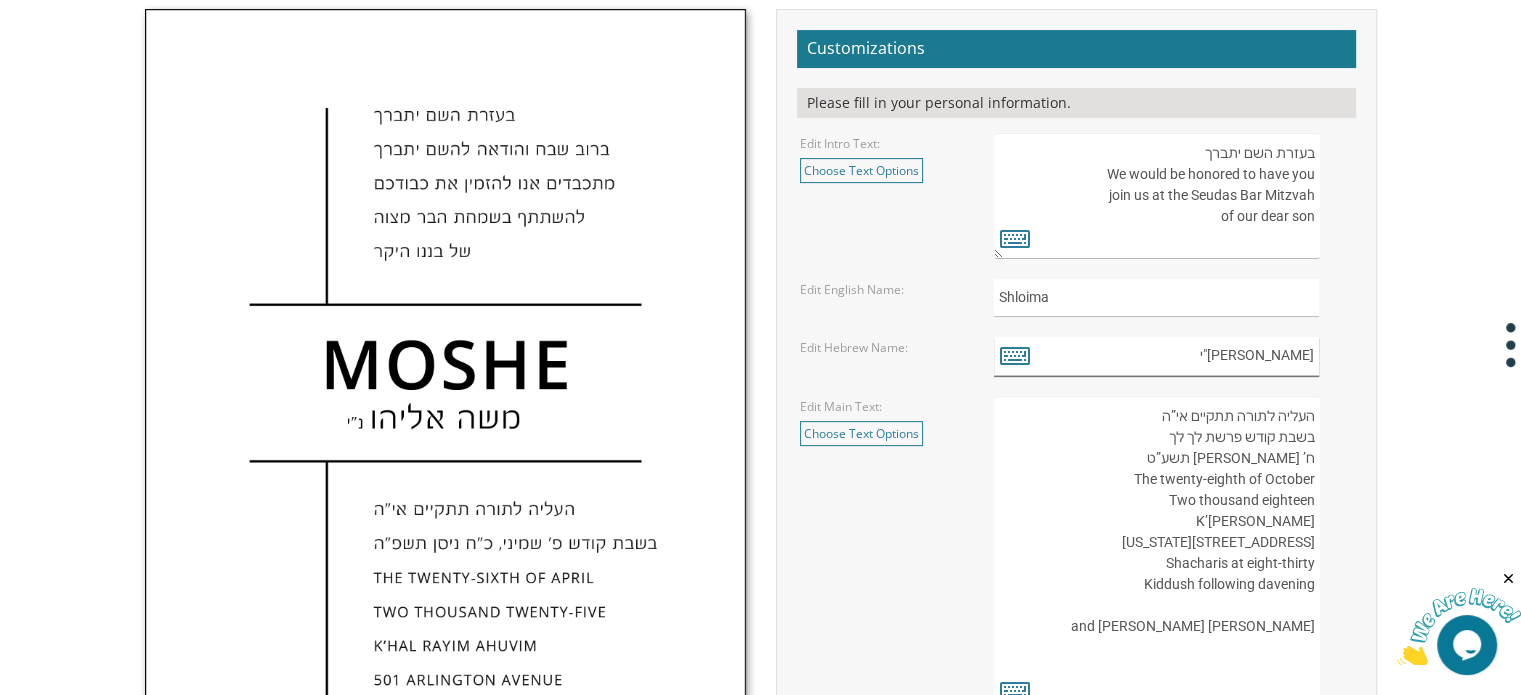 scroll, scrollTop: 620, scrollLeft: 0, axis: vertical 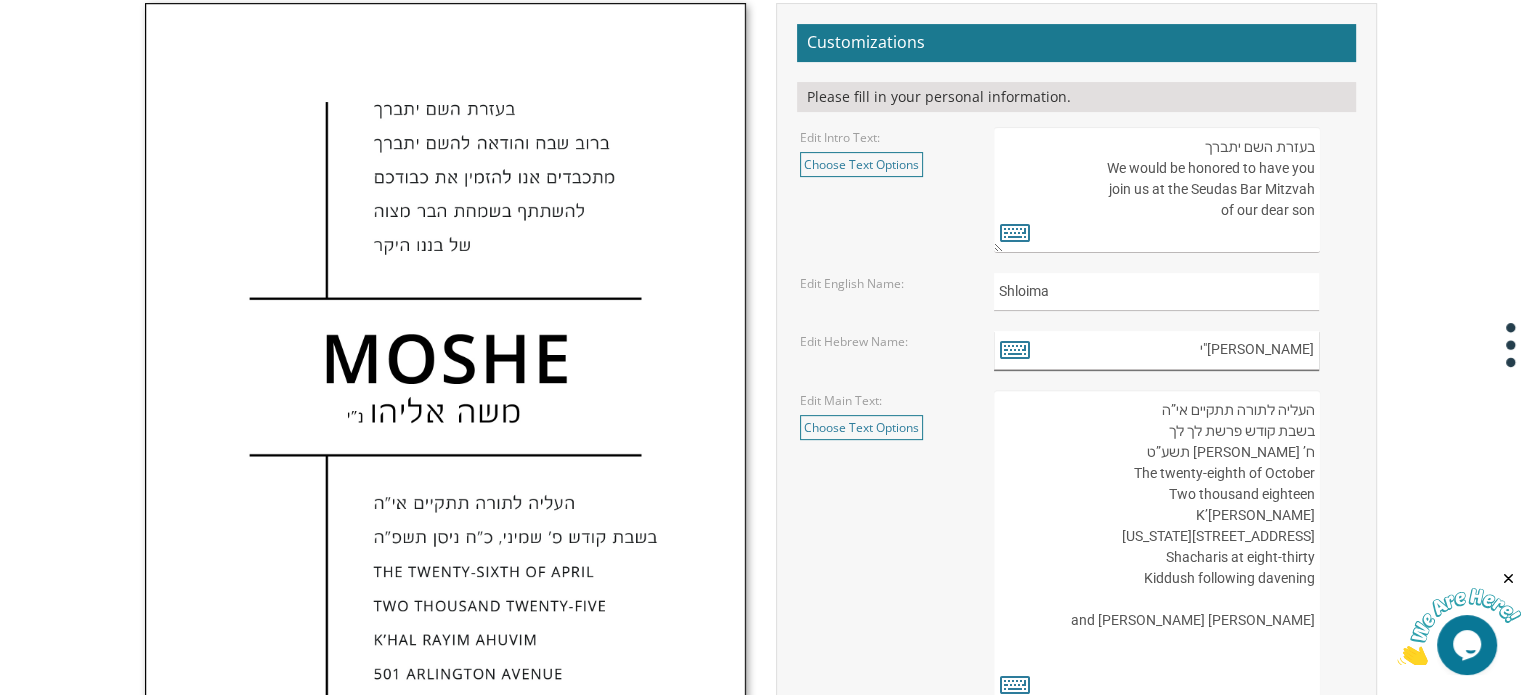 type on "[PERSON_NAME]"י" 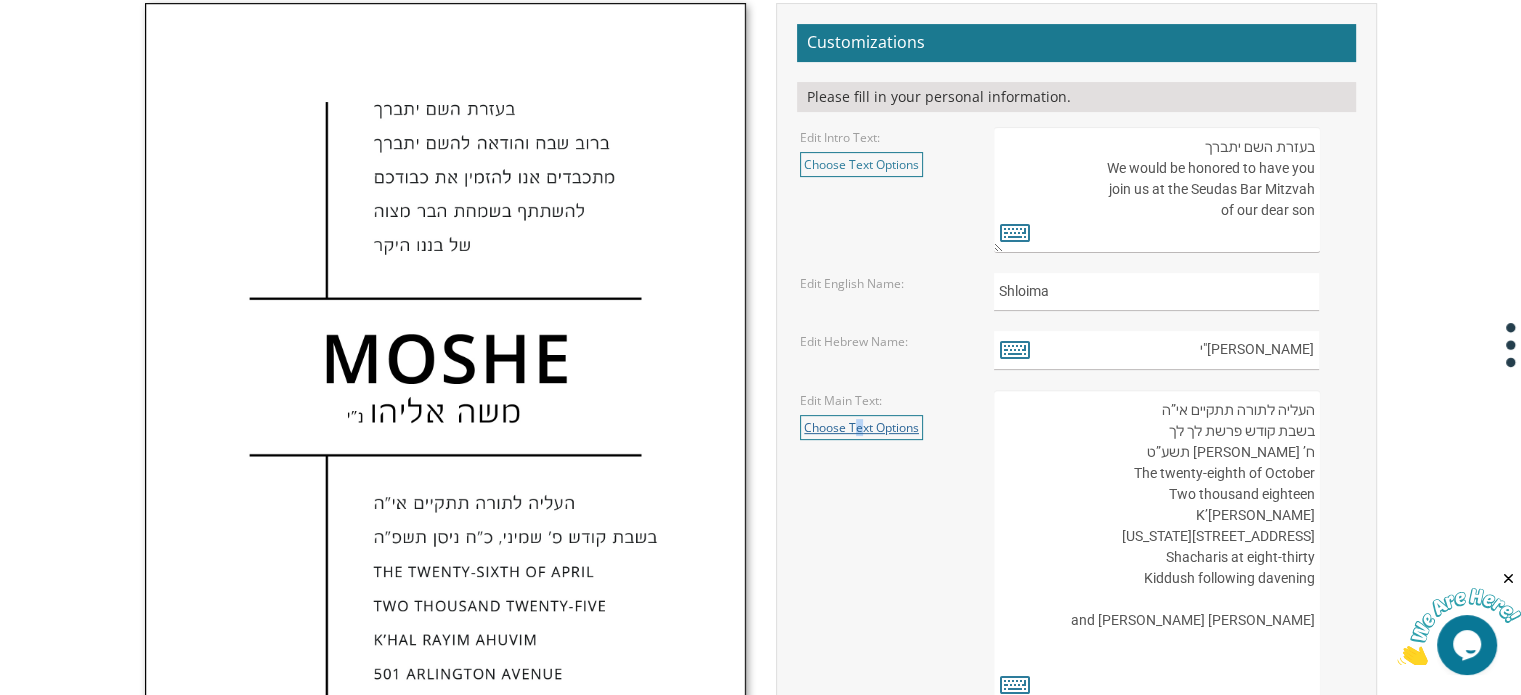 drag, startPoint x: 1529, startPoint y: 340, endPoint x: 860, endPoint y: 429, distance: 674.89404 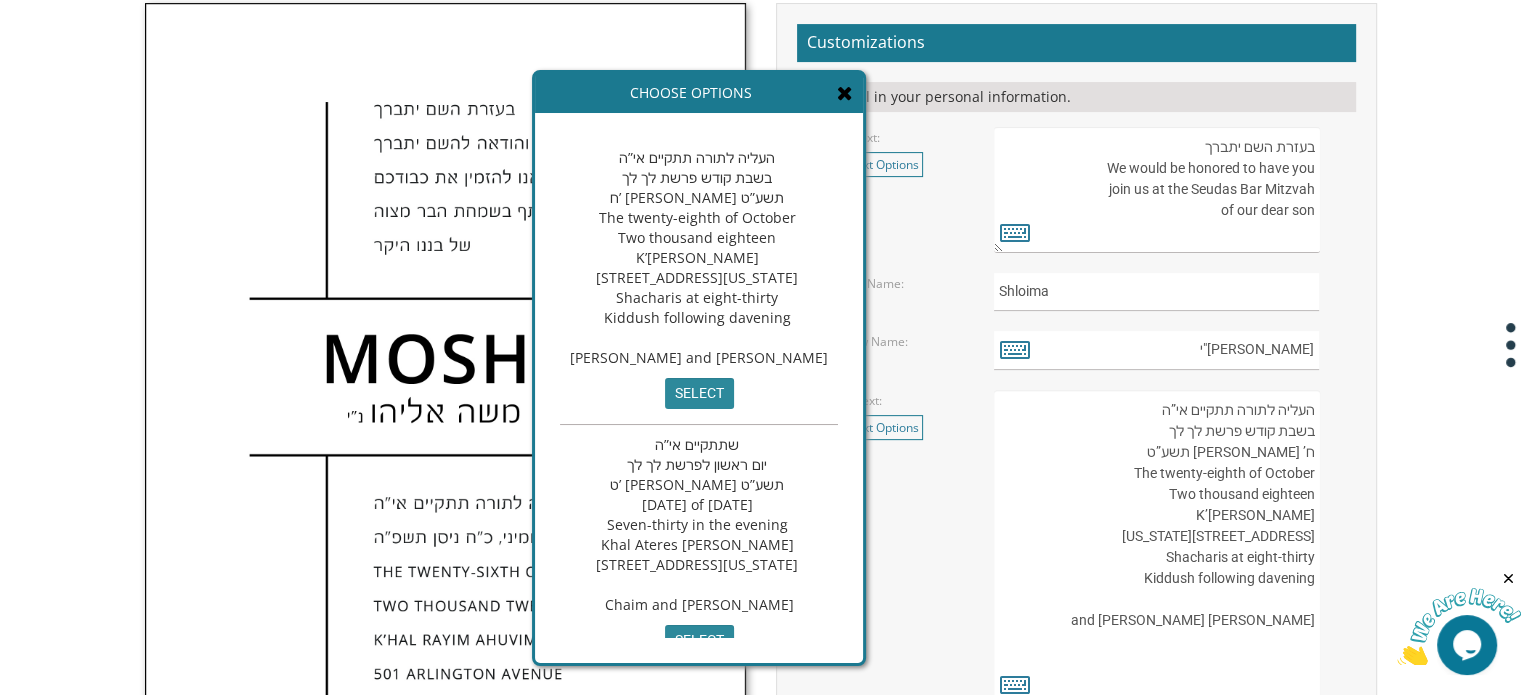 click at bounding box center [845, 93] 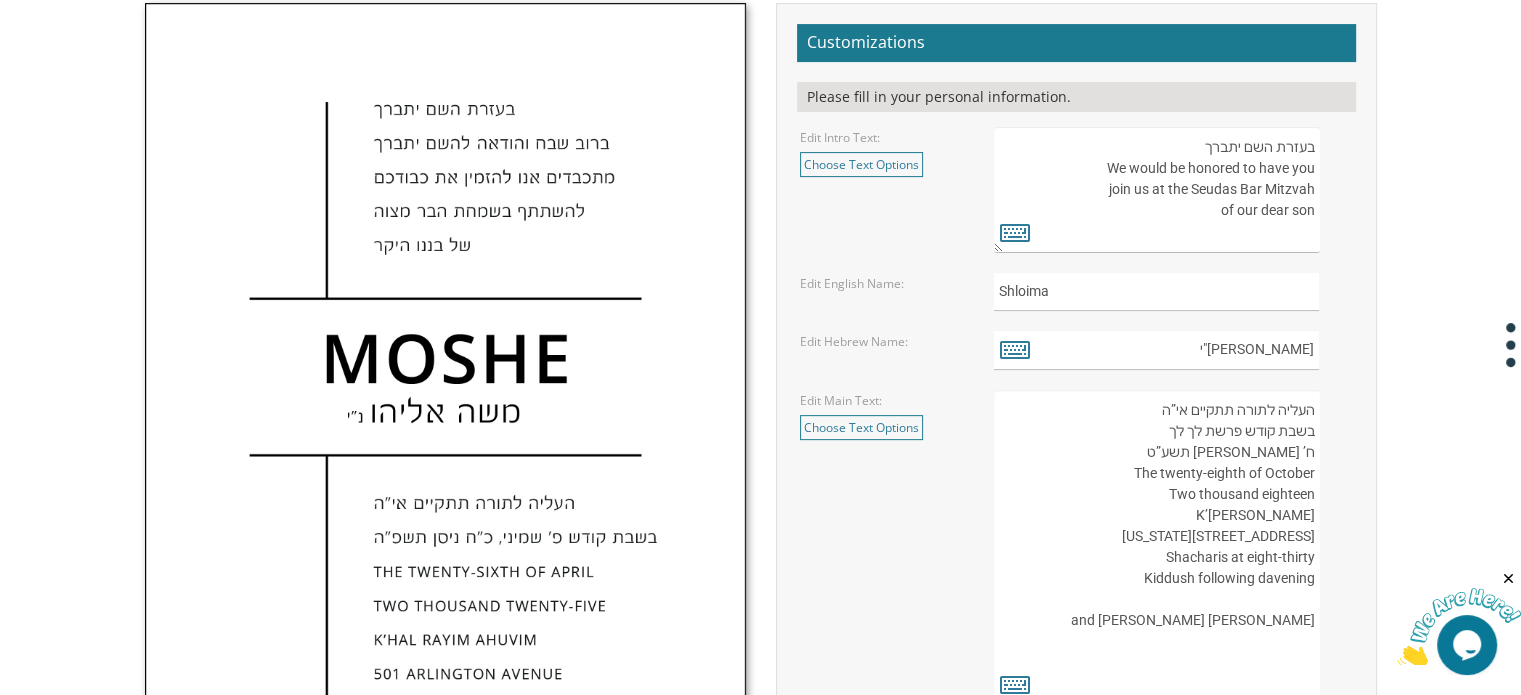 click on "העליה לתורה תתקיים אי”ה
בשבת קודש פרשת לך לך
ח’ חשון תשע”ט
The twenty-eighth of October
Two thousand eighteen
K’hal Rayim Ahuvim
175 Sunset Road
Lakewood, New Jersey
Shacharis at eight-thirty
Kiddush following davening
Chaim and Shani Kohn" at bounding box center (1156, 547) 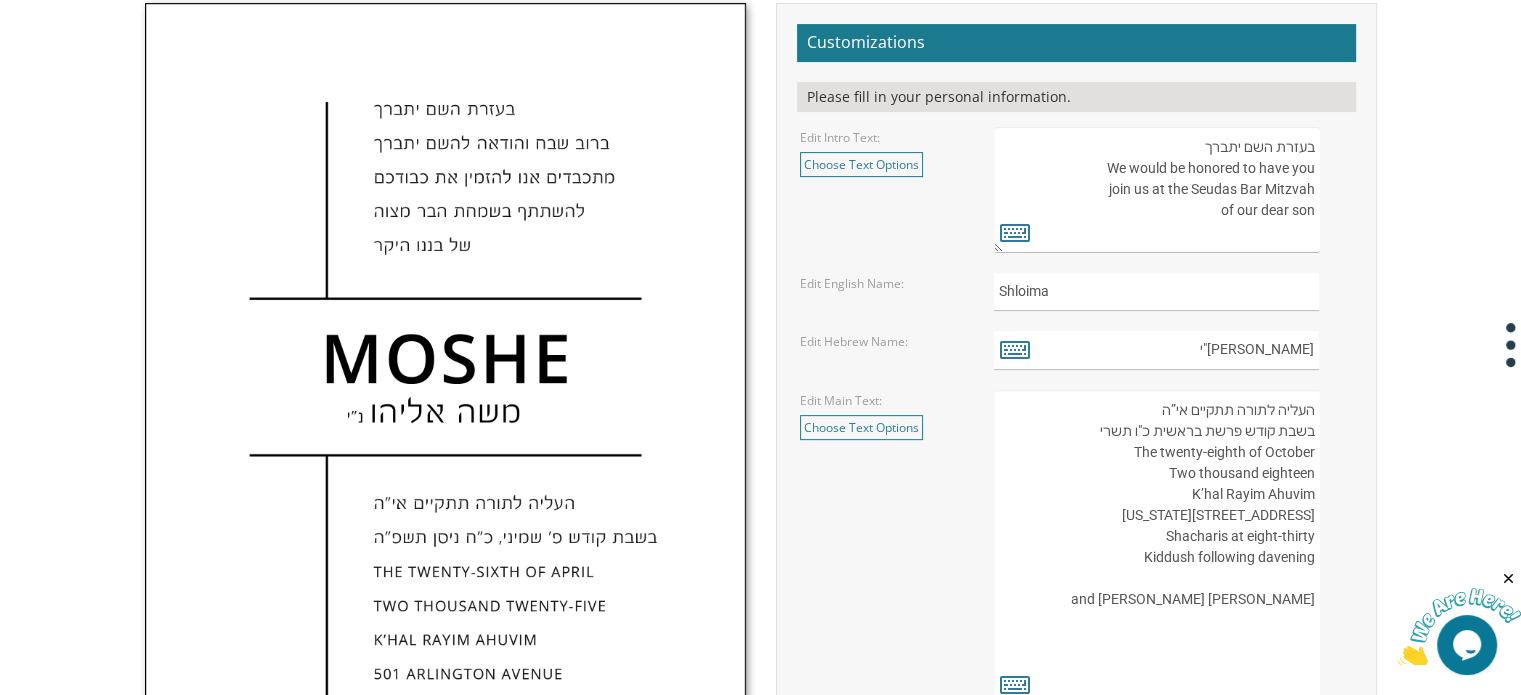 drag, startPoint x: 1257, startPoint y: 468, endPoint x: 1312, endPoint y: 465, distance: 55.081757 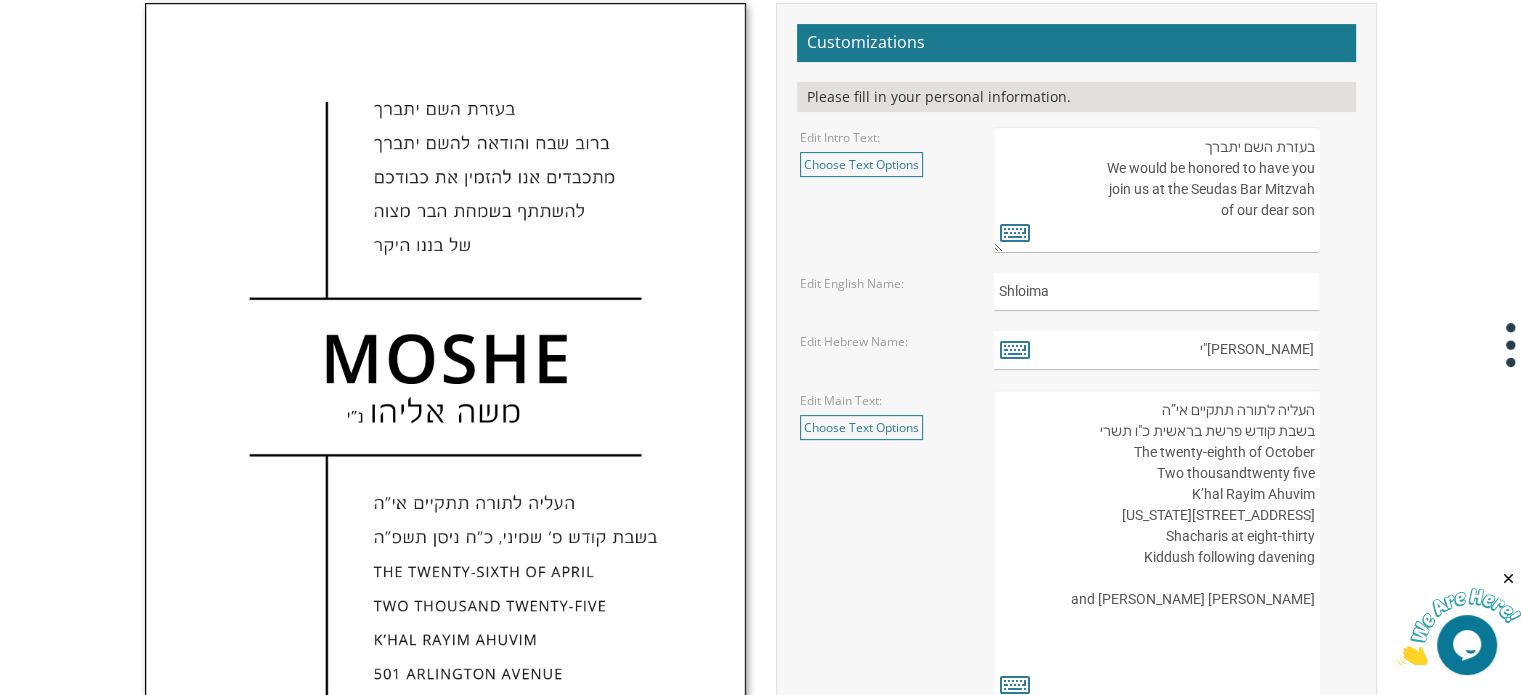click on "העליה לתורה תתקיים אי”ה
בשבת קודש פרשת לך לך
ח’ חשון תשע”ט
The twenty-eighth of October
Two thousand eighteen
K’hal Rayim Ahuvim
175 Sunset Road
Lakewood, New Jersey
Shacharis at eight-thirty
Kiddush following davening
Chaim and Shani Kohn" at bounding box center [1156, 547] 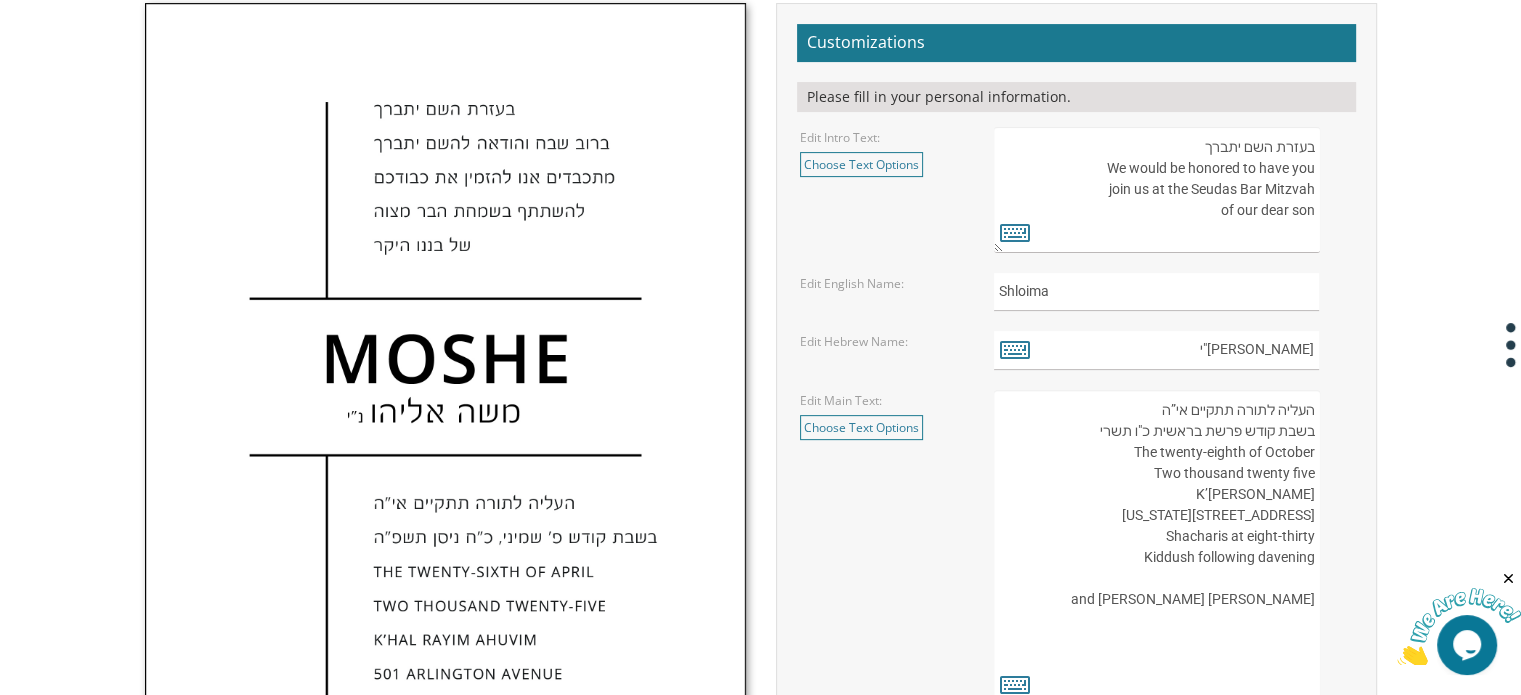 drag, startPoint x: 1192, startPoint y: 490, endPoint x: 1317, endPoint y: 493, distance: 125.035995 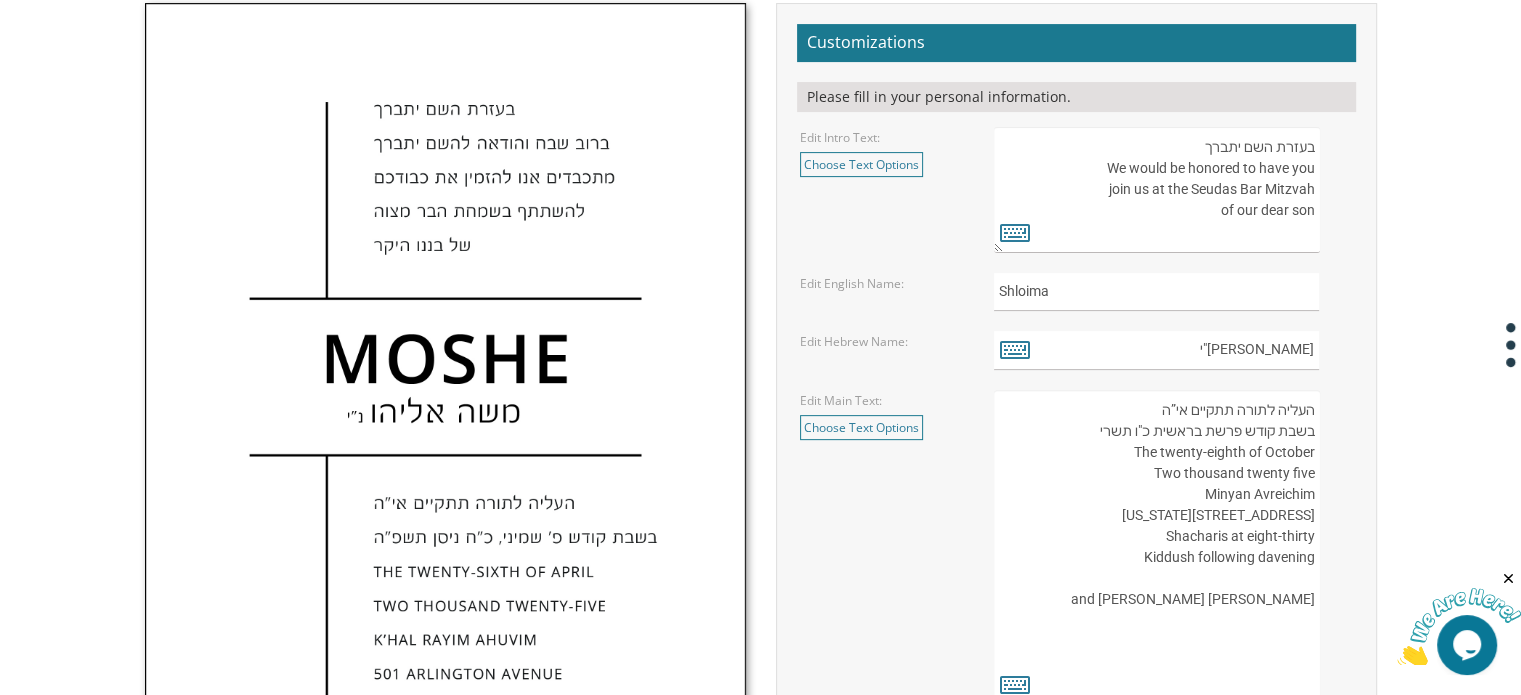click on "העליה לתורה תתקיים אי”ה
בשבת קודש פרשת לך לך
ח’ חשון תשע”ט
The twenty-eighth of October
Two thousand eighteen
K’hal Rayim Ahuvim
175 Sunset Road
Lakewood, New Jersey
Shacharis at eight-thirty
Kiddush following davening
Chaim and Shani Kohn" at bounding box center [1156, 547] 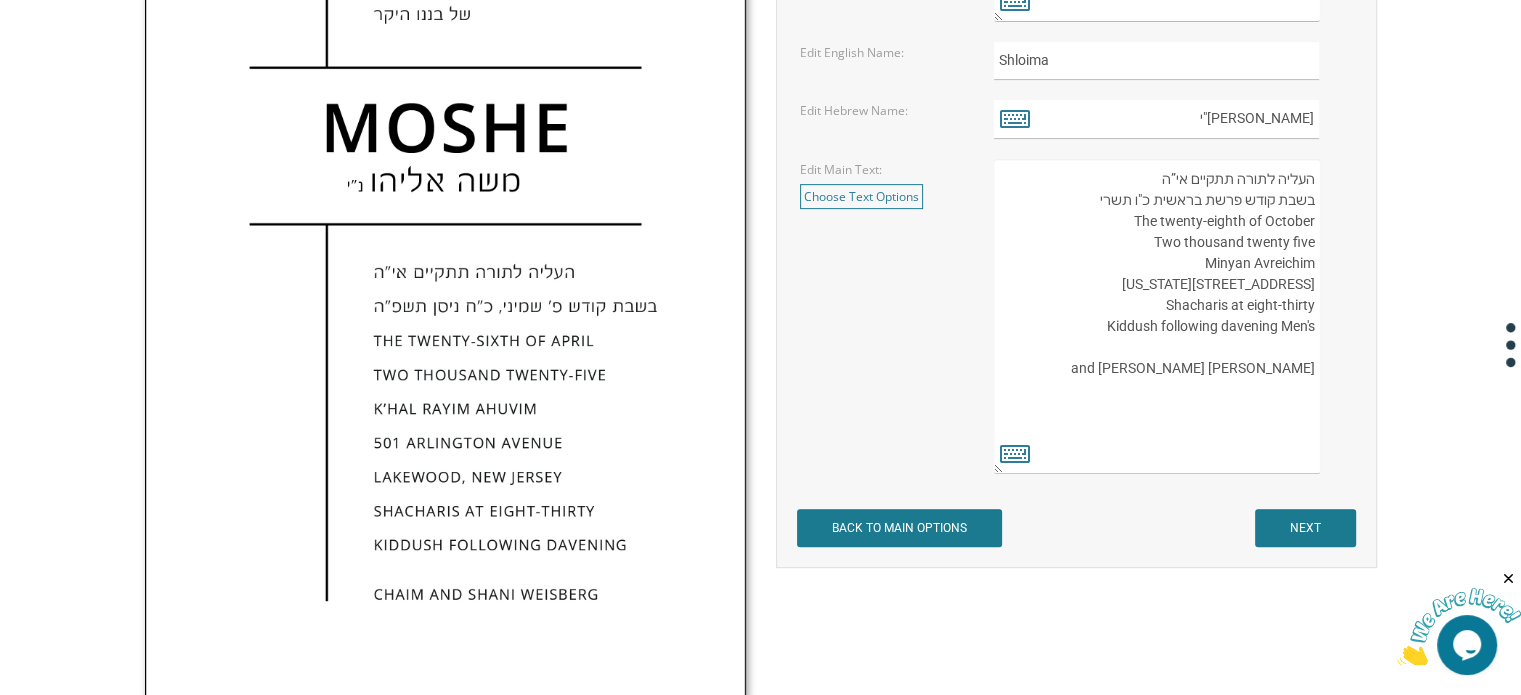 scroll, scrollTop: 845, scrollLeft: 0, axis: vertical 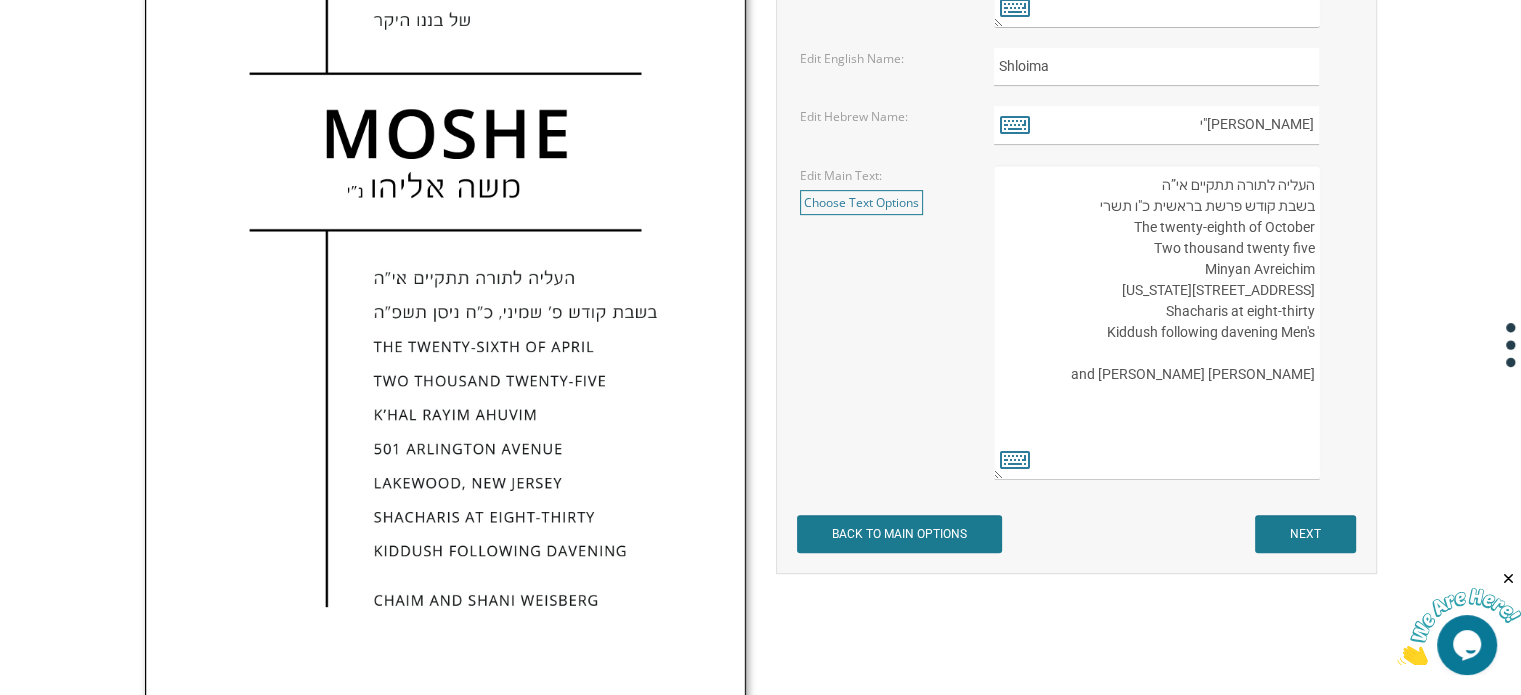 type on "העליה לתורה תתקיים אי”ה
בשבת קודש פרשת בראשית כ"ו תשרי
The twenty-eighth of October
Two thousand twenty five
Minyan Avreichim
175 Sunset Road
Lakewood, New Jersey
Shacharis at eight-thirty
Kiddush following davening Men's
Chaim and Shani Kohn" 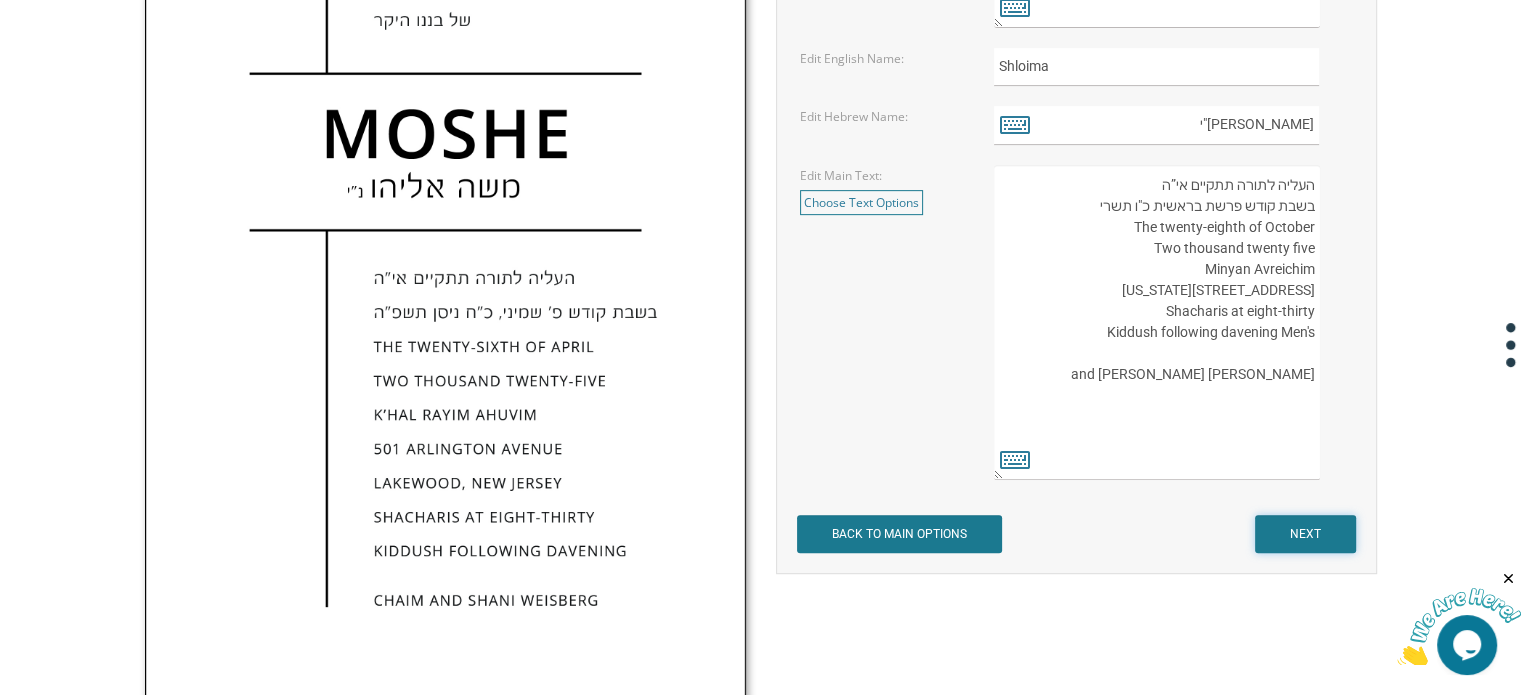 click on "NEXT" at bounding box center (1305, 534) 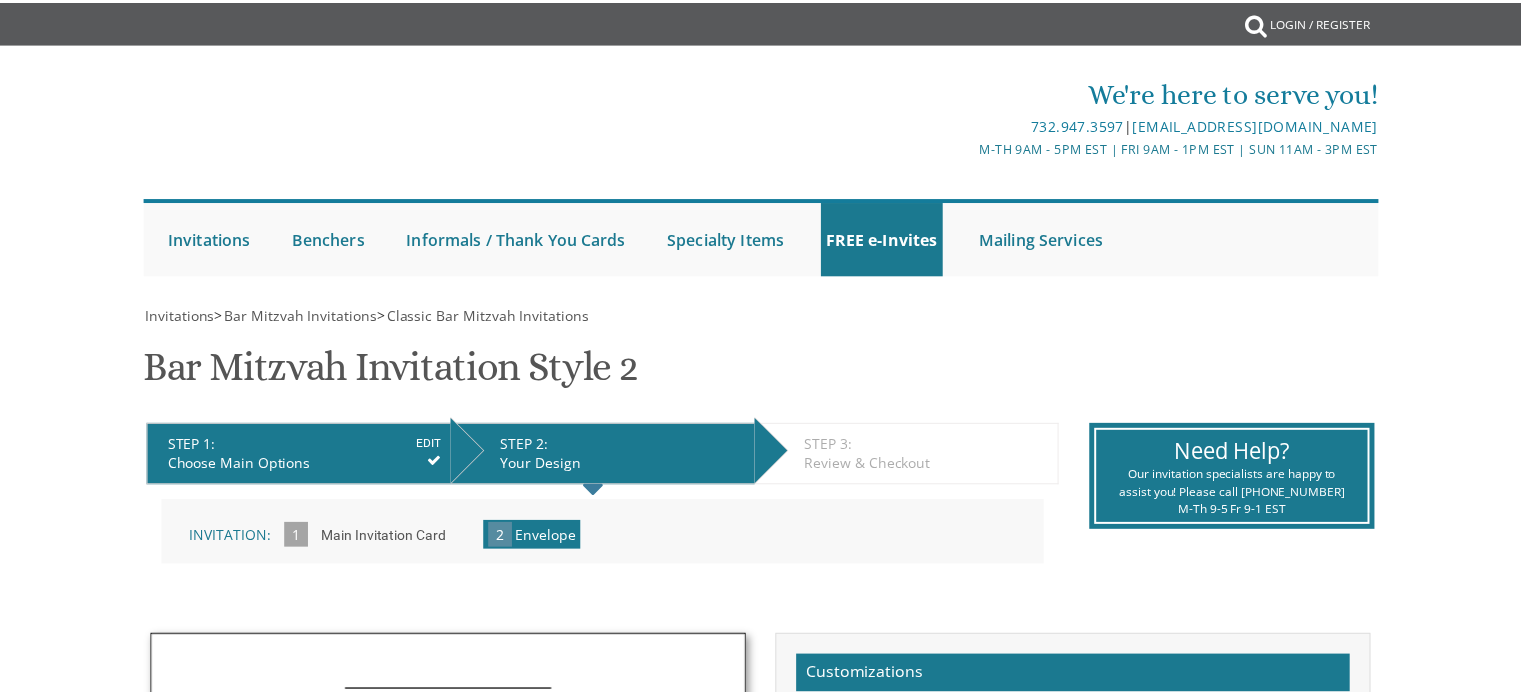 scroll, scrollTop: 0, scrollLeft: 0, axis: both 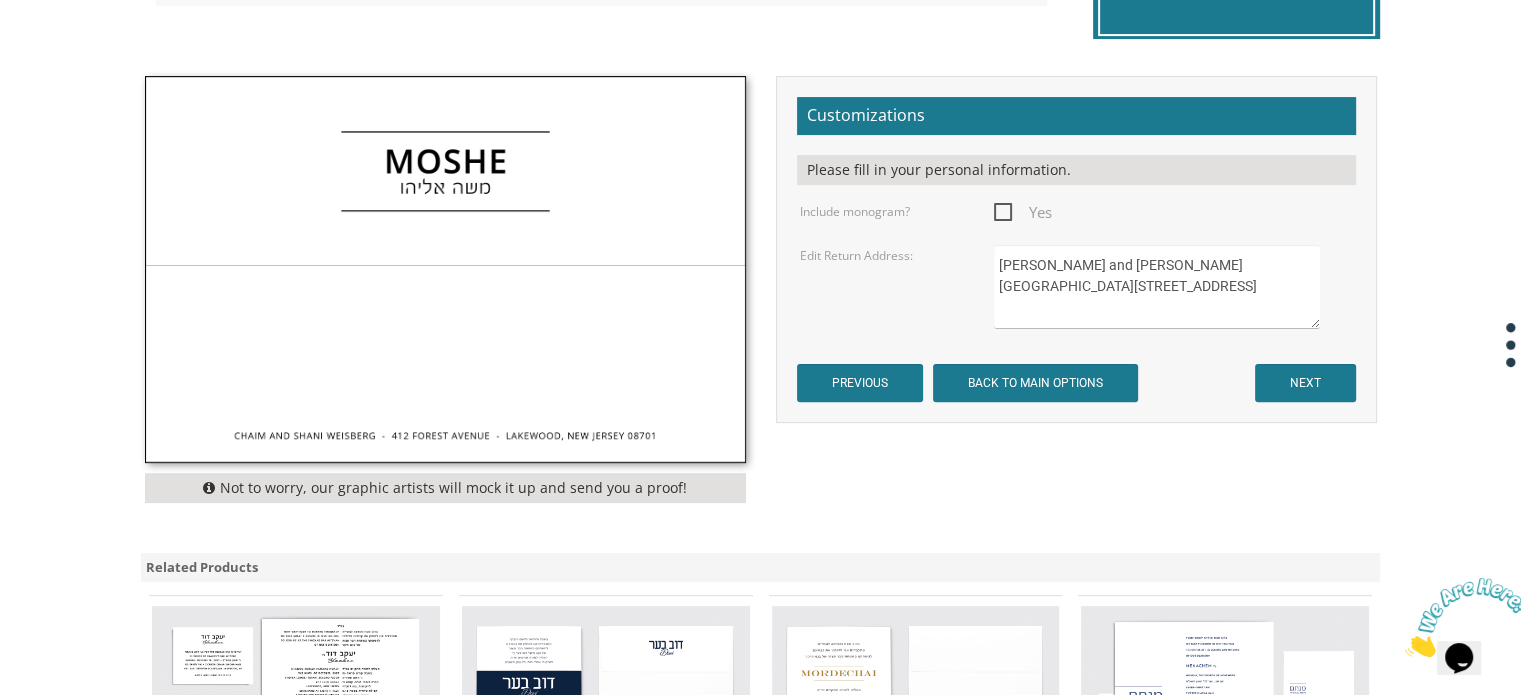 drag, startPoint x: 997, startPoint y: 259, endPoint x: 1170, endPoint y: 246, distance: 173.48775 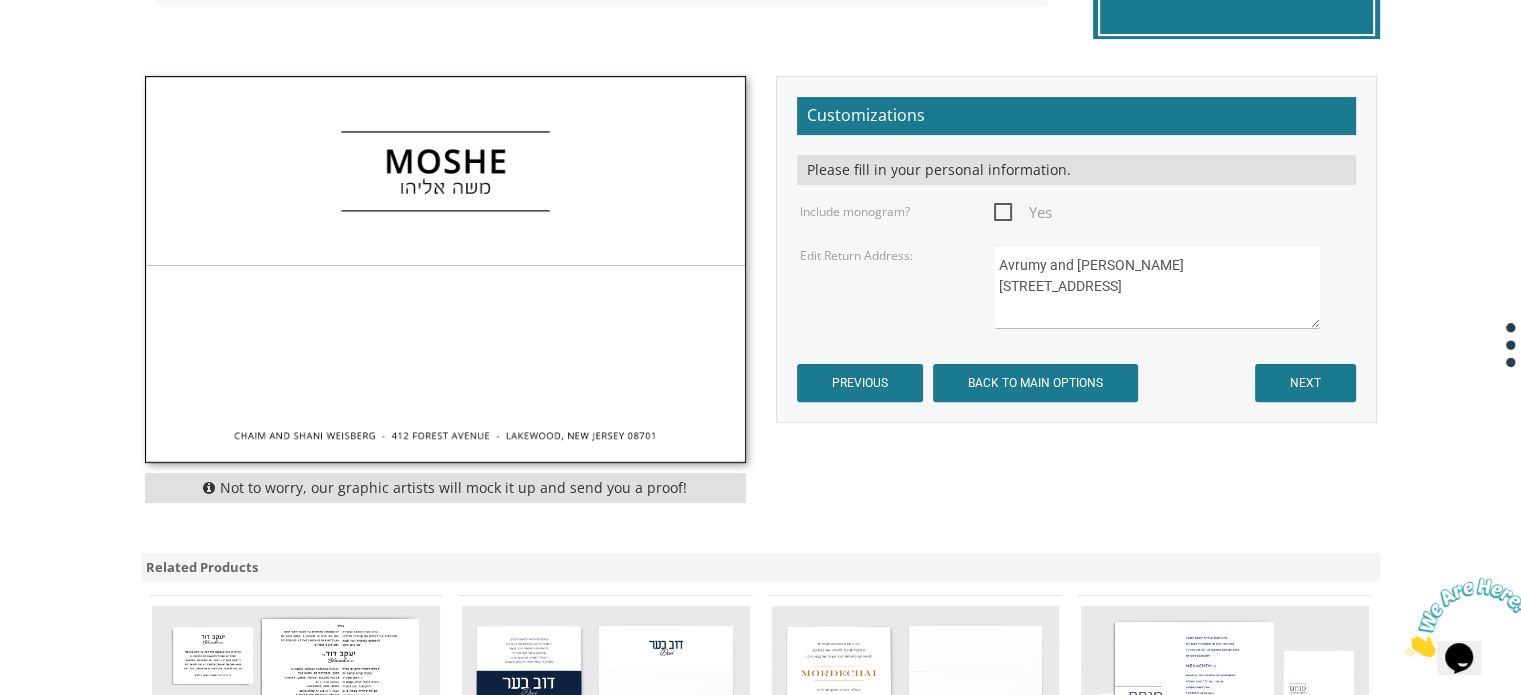 drag, startPoint x: 996, startPoint y: 280, endPoint x: 1118, endPoint y: 284, distance: 122.06556 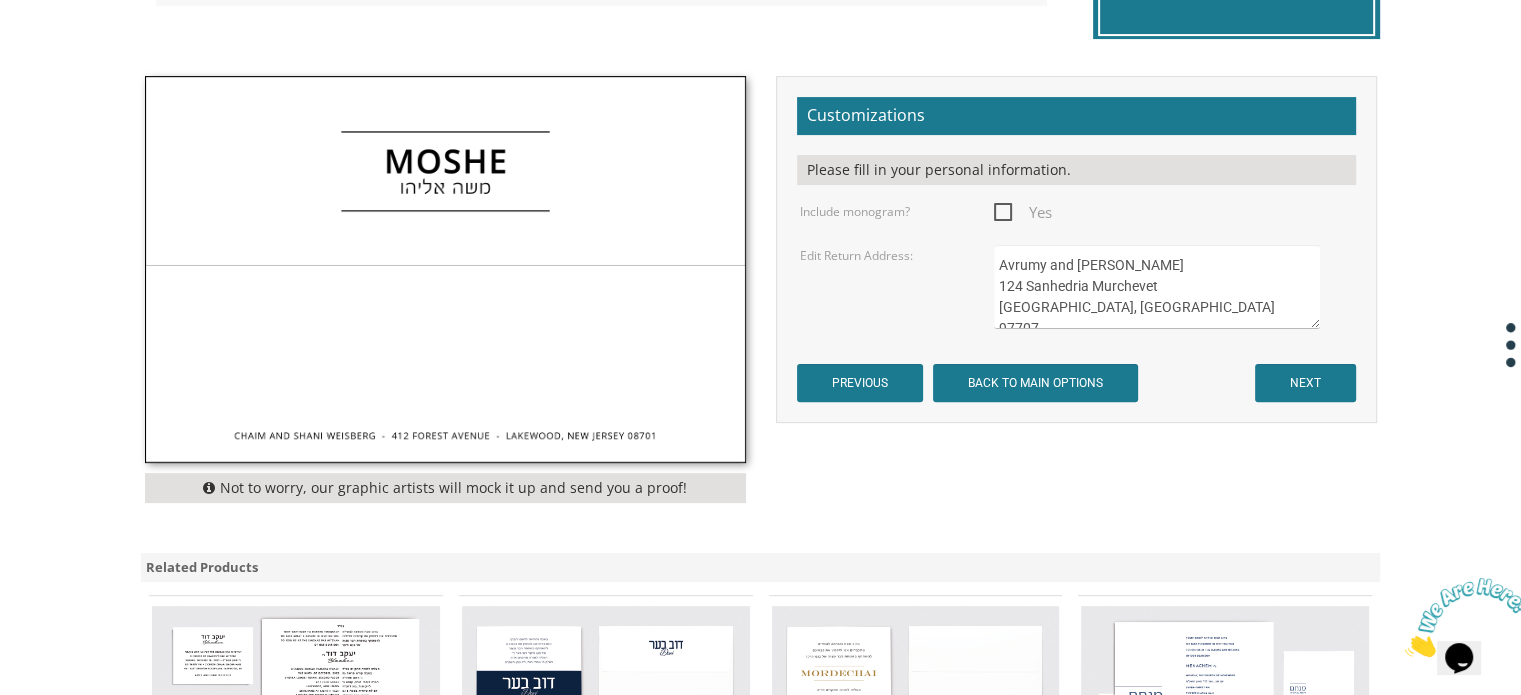 type on "Avrumy and [PERSON_NAME]
124 Sanhedria Murchevet
[GEOGRAPHIC_DATA], [GEOGRAPHIC_DATA] 97707" 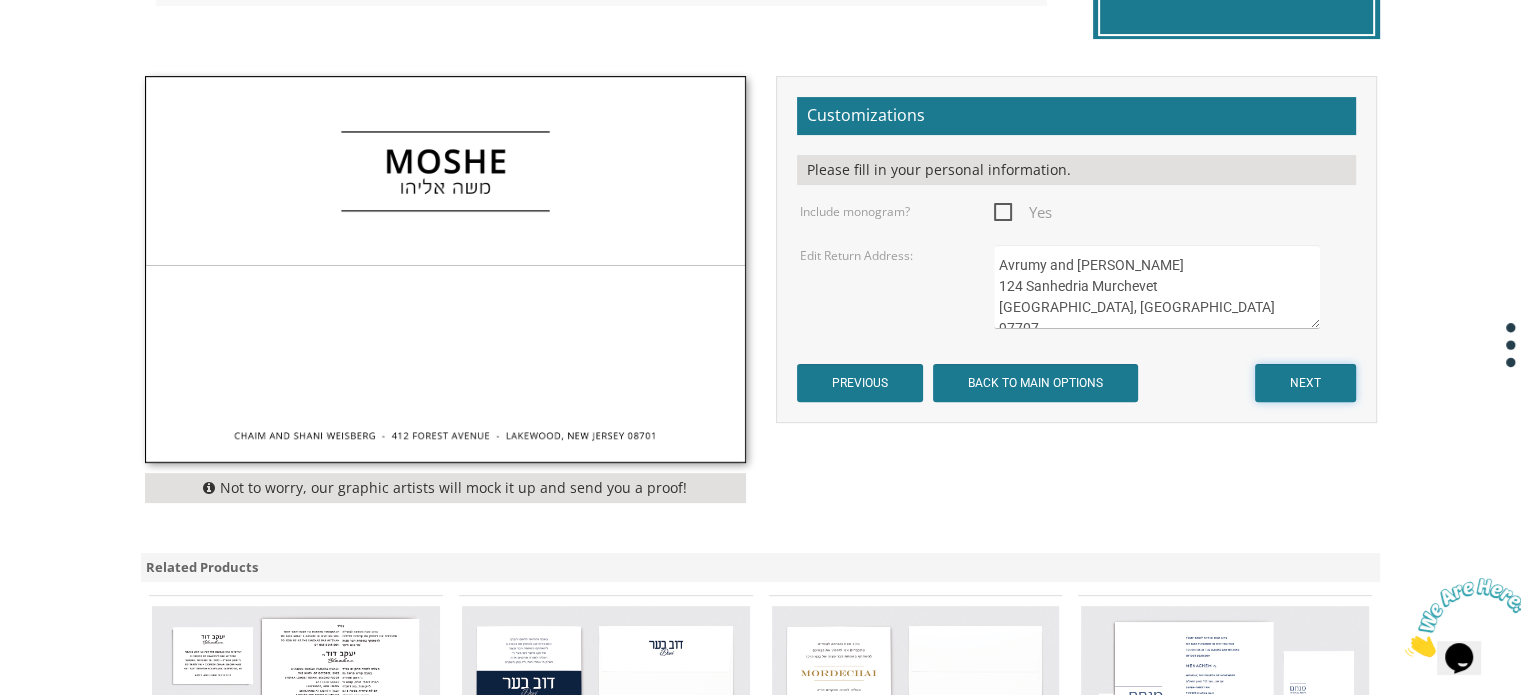 click on "NEXT" at bounding box center (1305, 383) 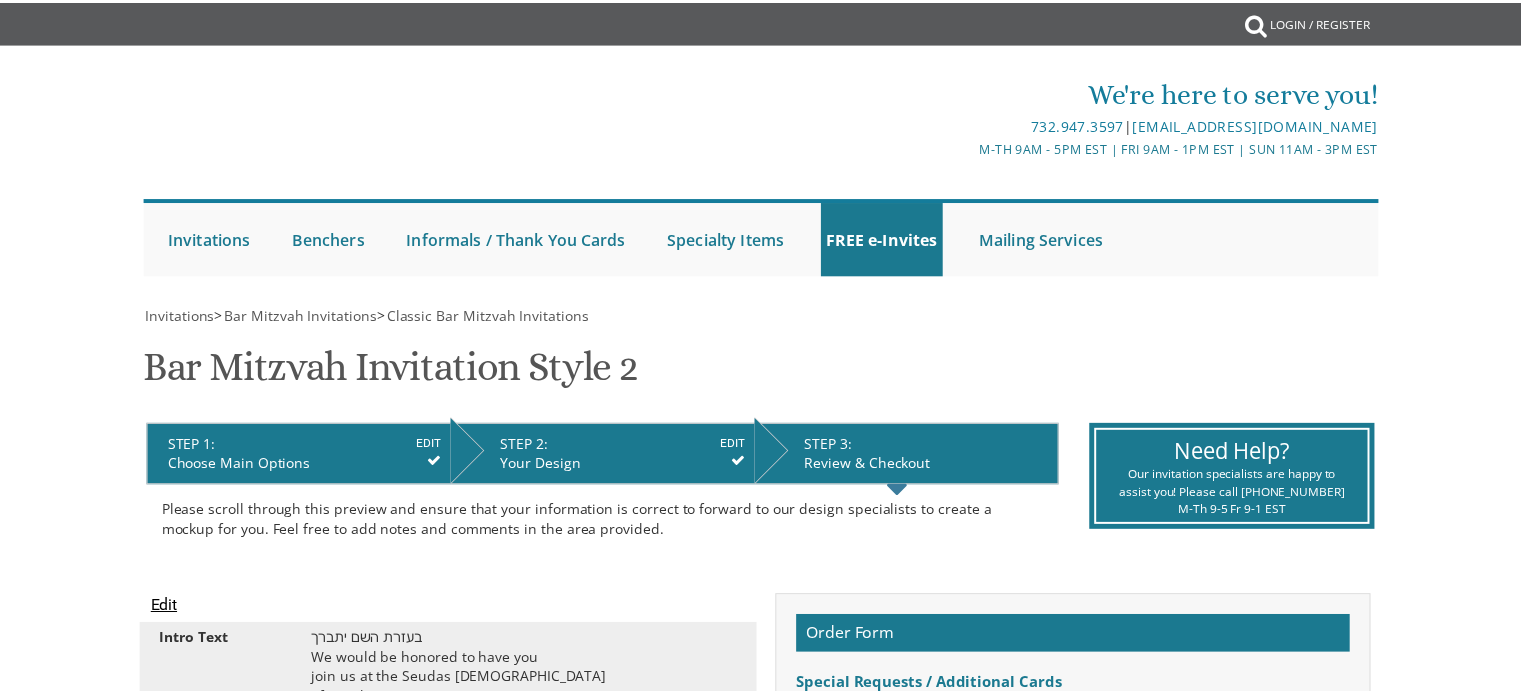 scroll, scrollTop: 0, scrollLeft: 0, axis: both 